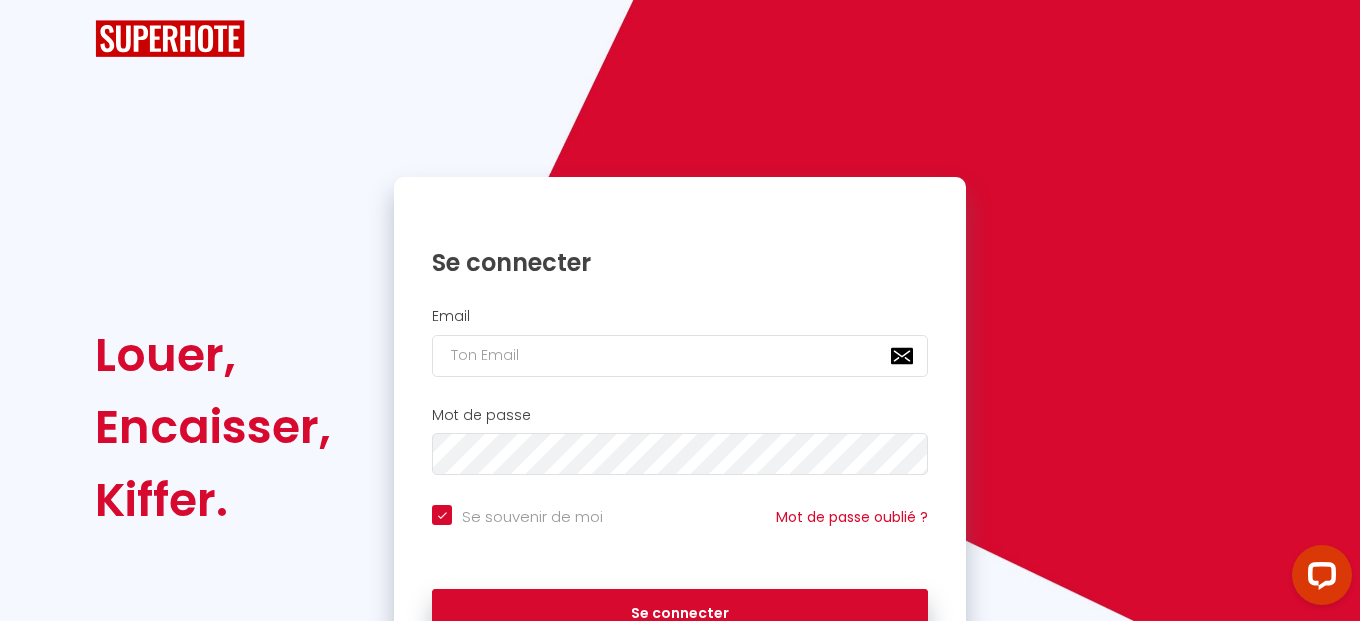 scroll, scrollTop: 0, scrollLeft: 0, axis: both 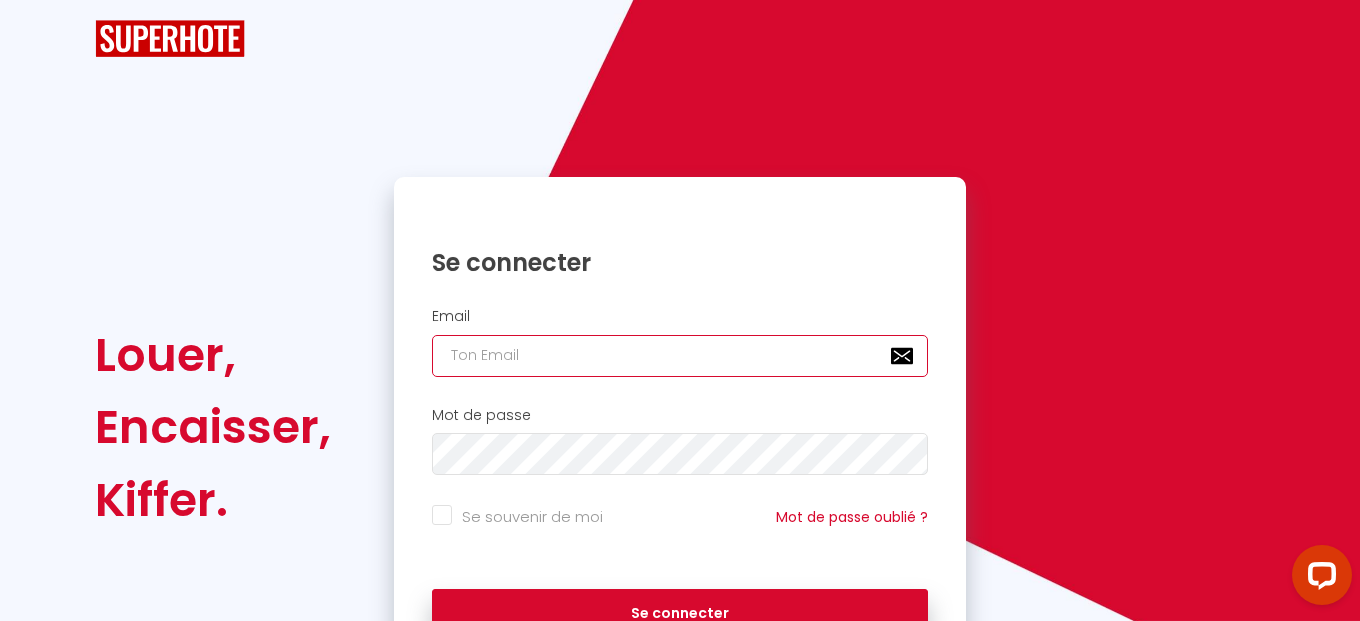 click at bounding box center [680, 356] 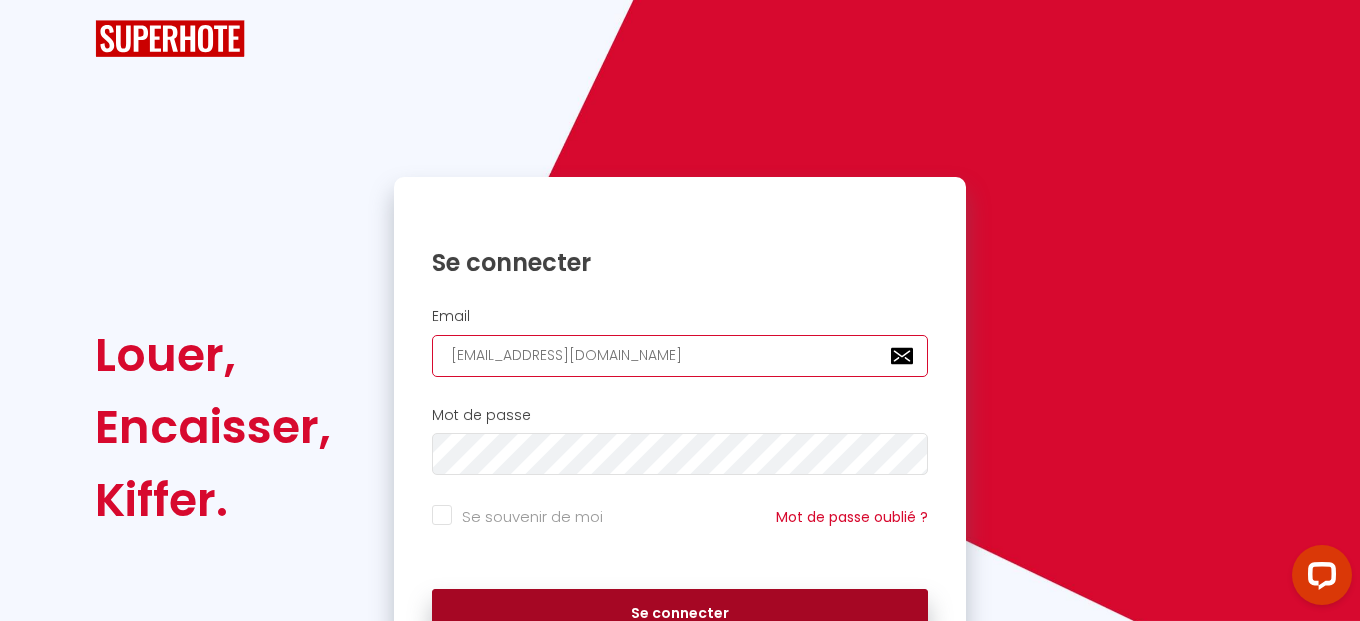 type on "[EMAIL_ADDRESS][DOMAIN_NAME]" 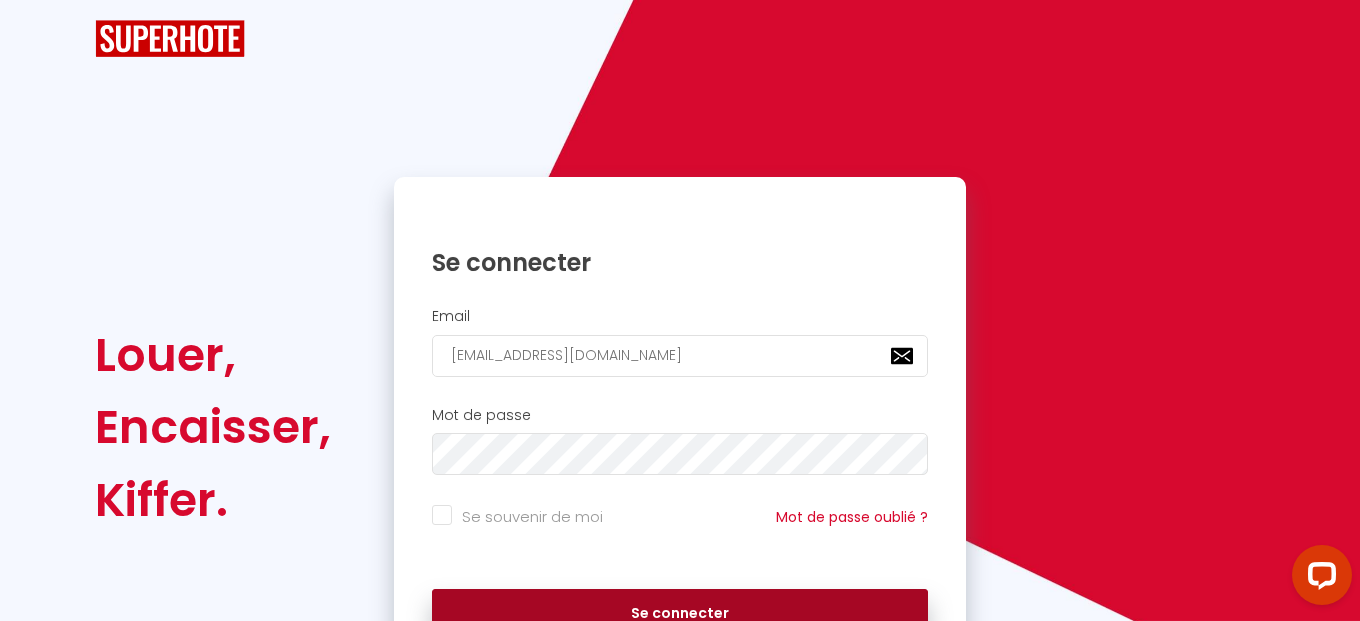 click on "Se connecter" at bounding box center (680, 614) 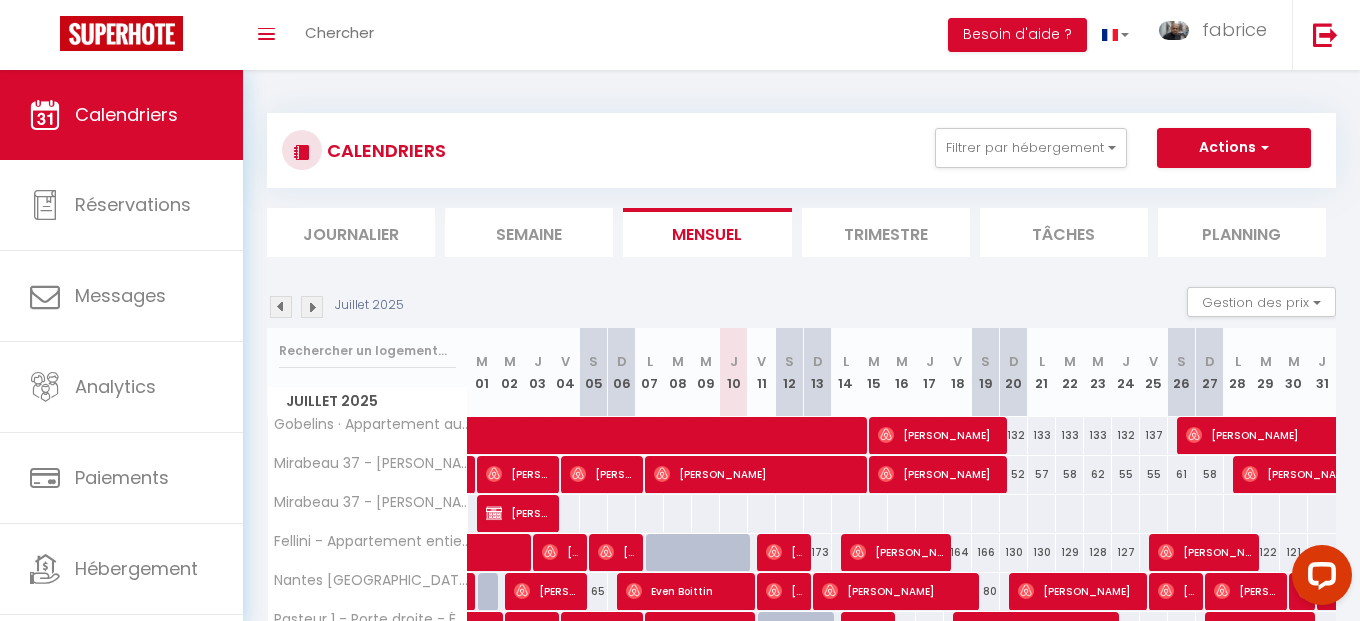 click on "Planning" at bounding box center [1242, 232] 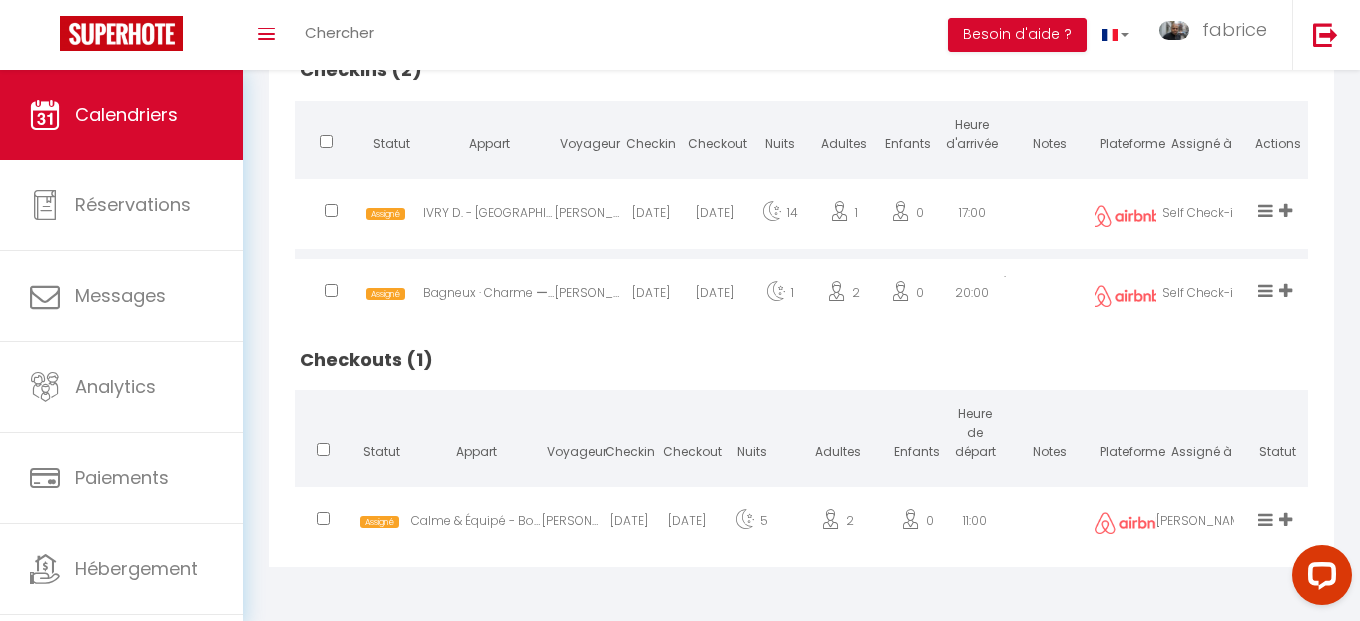 scroll, scrollTop: 0, scrollLeft: 0, axis: both 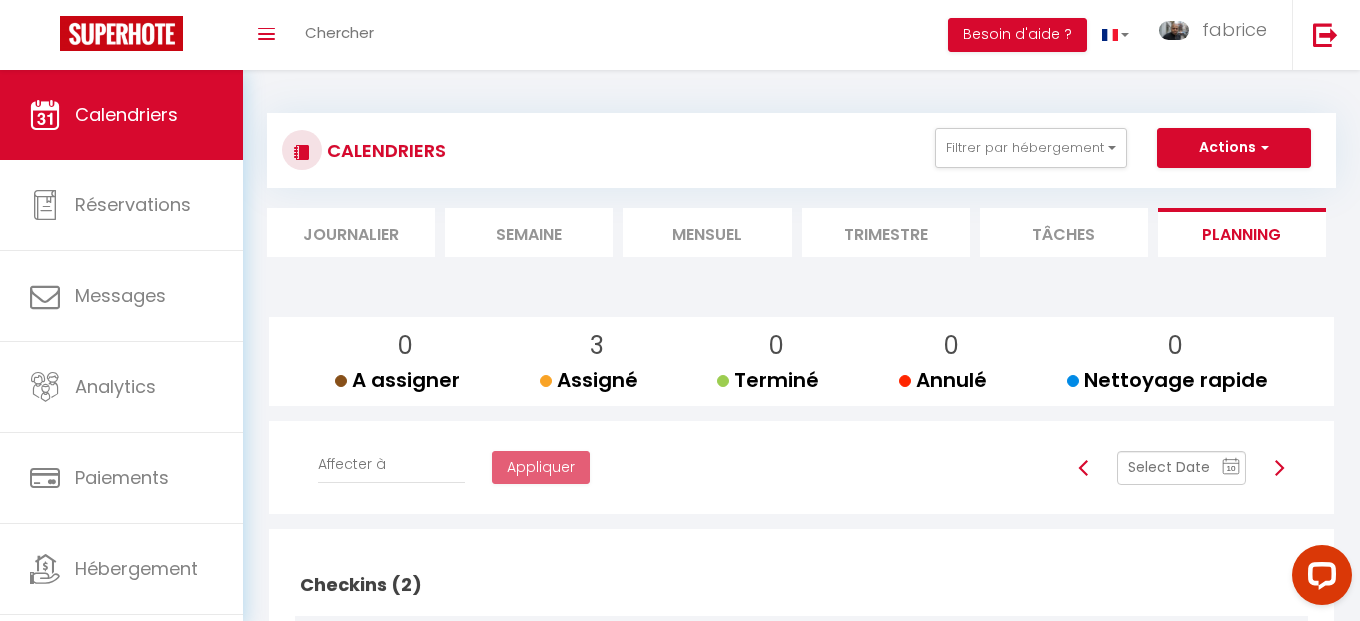 click at bounding box center [1279, 468] 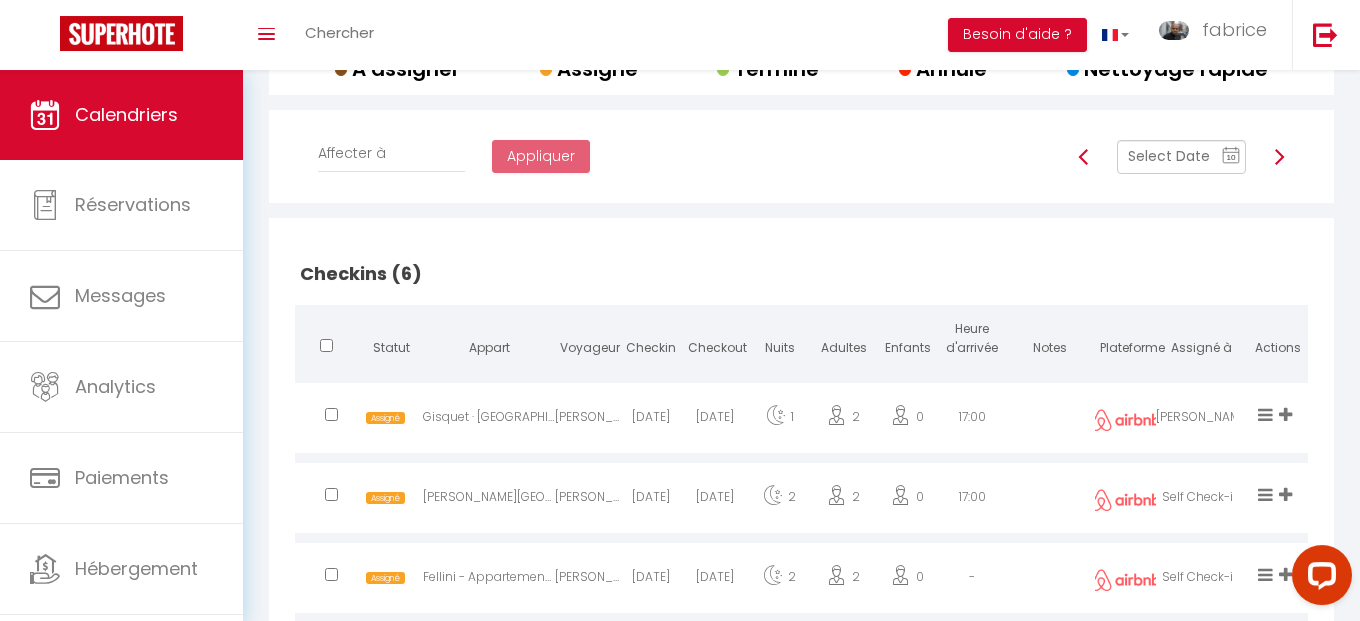 scroll, scrollTop: 299, scrollLeft: 0, axis: vertical 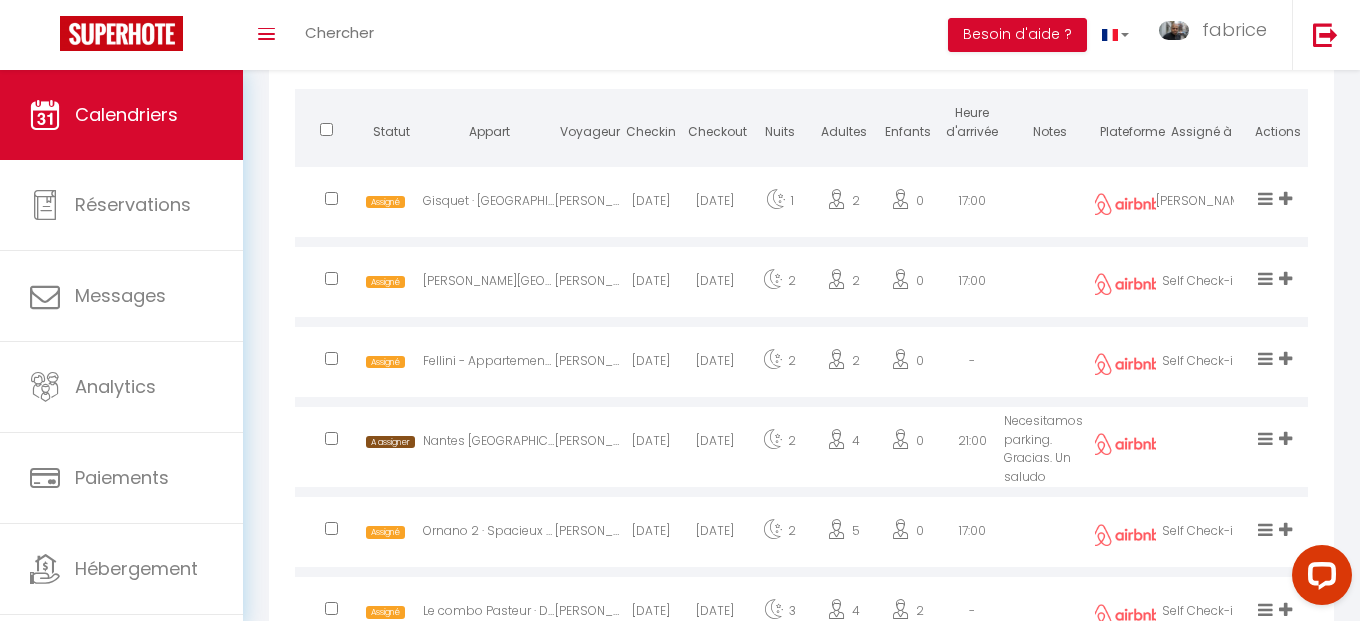 click at bounding box center [1285, 438] 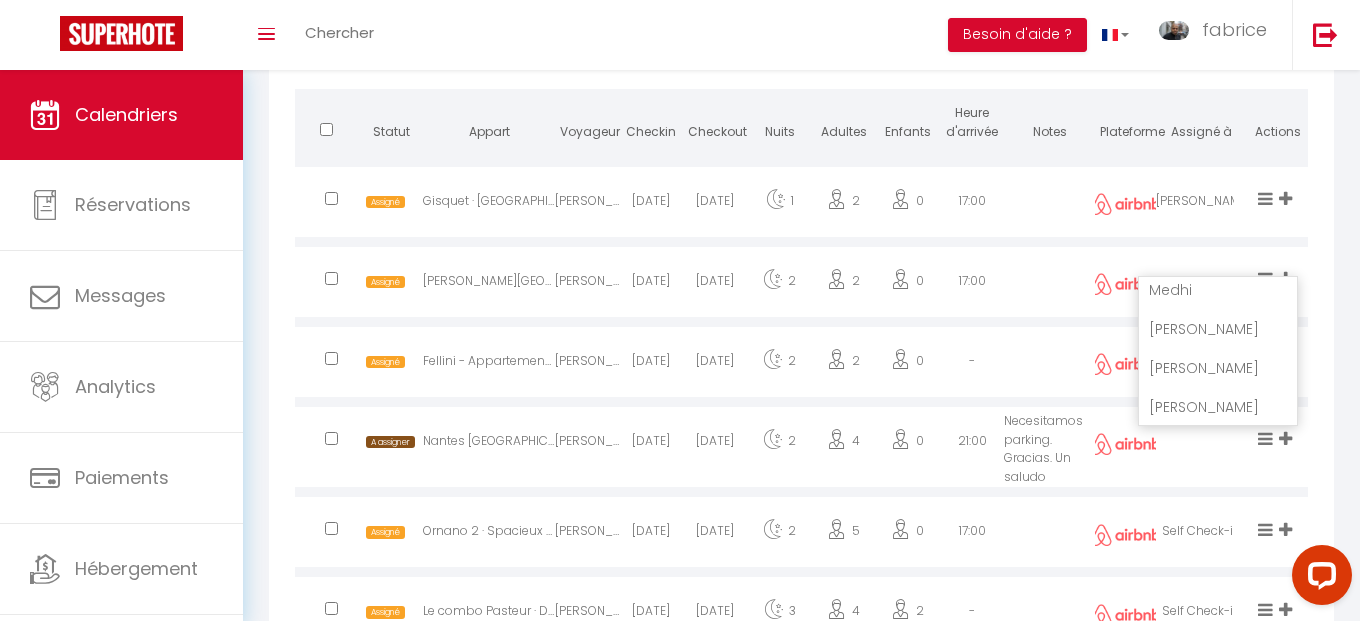 scroll, scrollTop: 476, scrollLeft: 0, axis: vertical 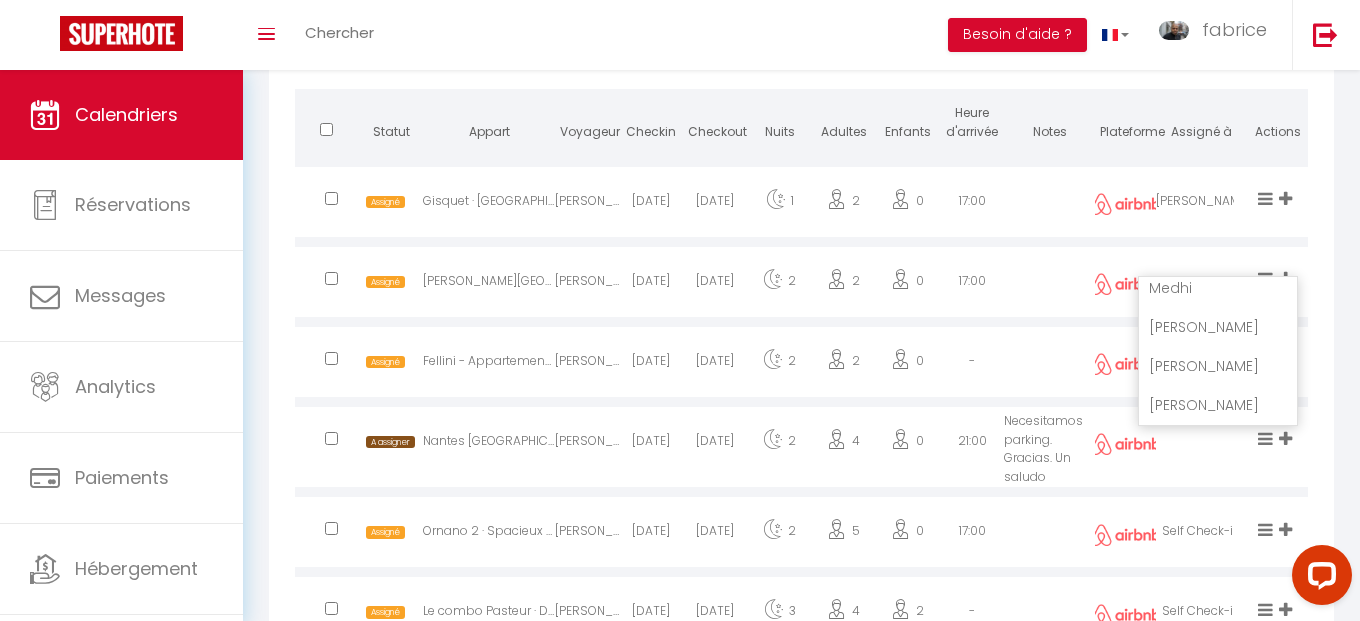 click on "[PERSON_NAME]" at bounding box center [1218, 327] 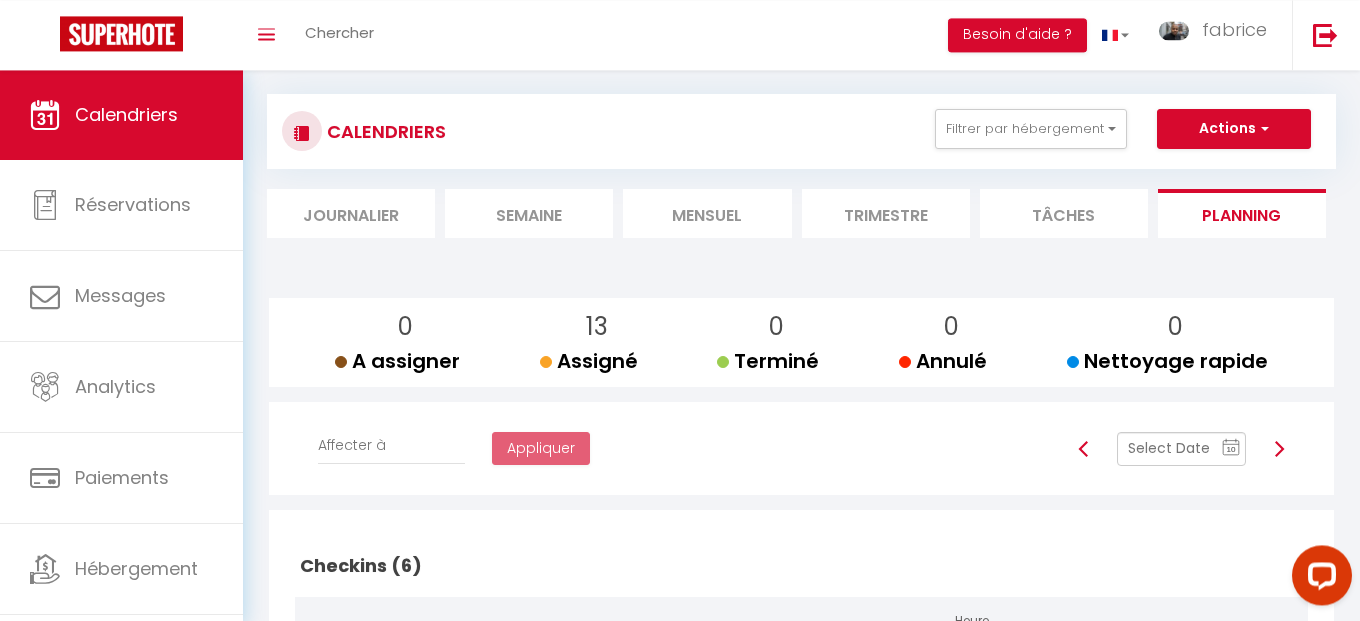 scroll, scrollTop: 0, scrollLeft: 0, axis: both 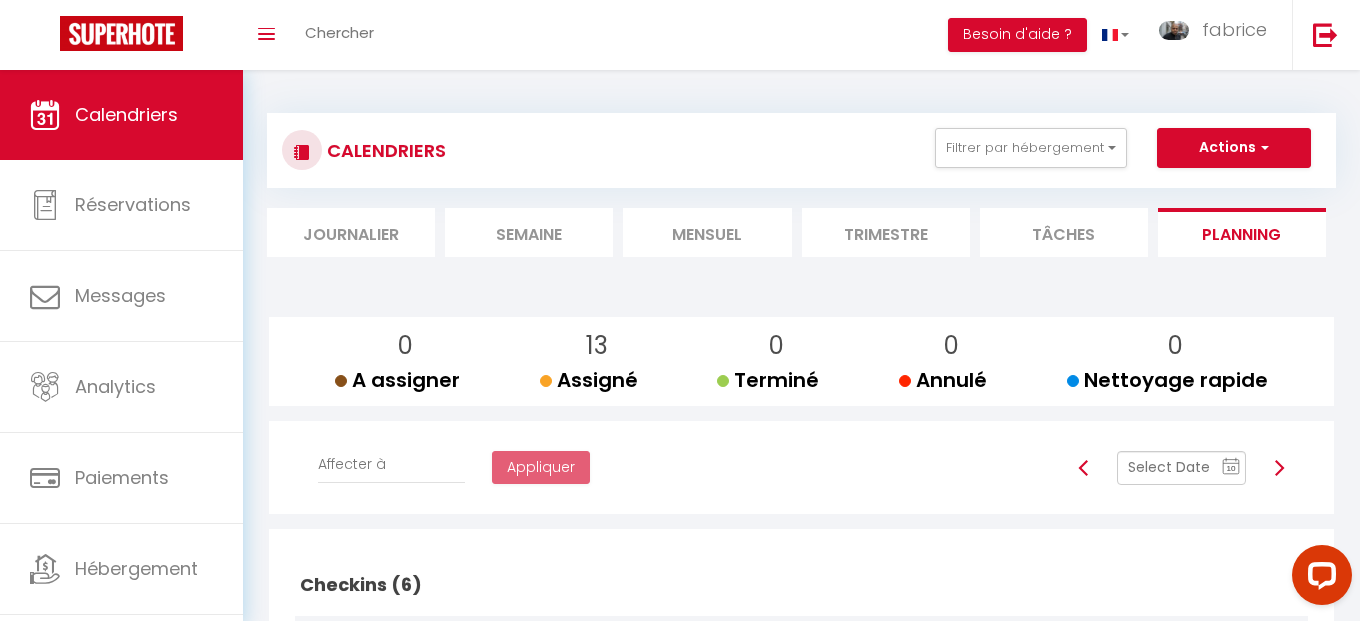 click on "Mensuel" at bounding box center (707, 232) 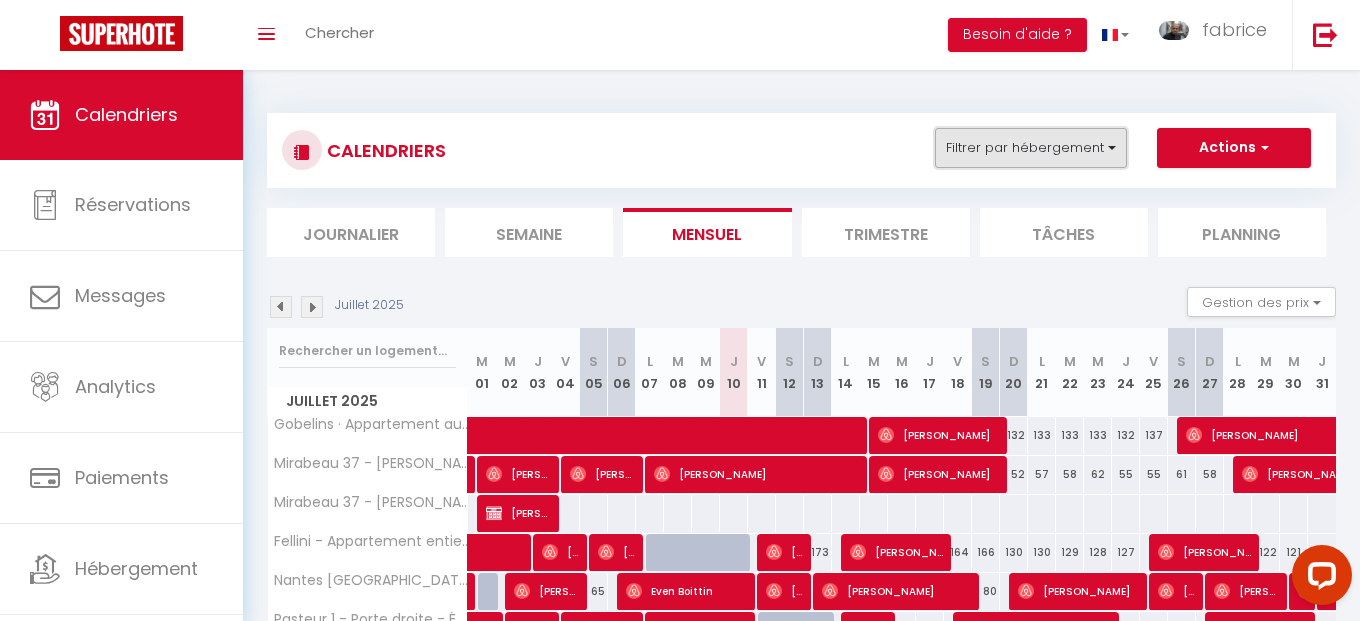 click on "Filtrer par hébergement" at bounding box center (1031, 148) 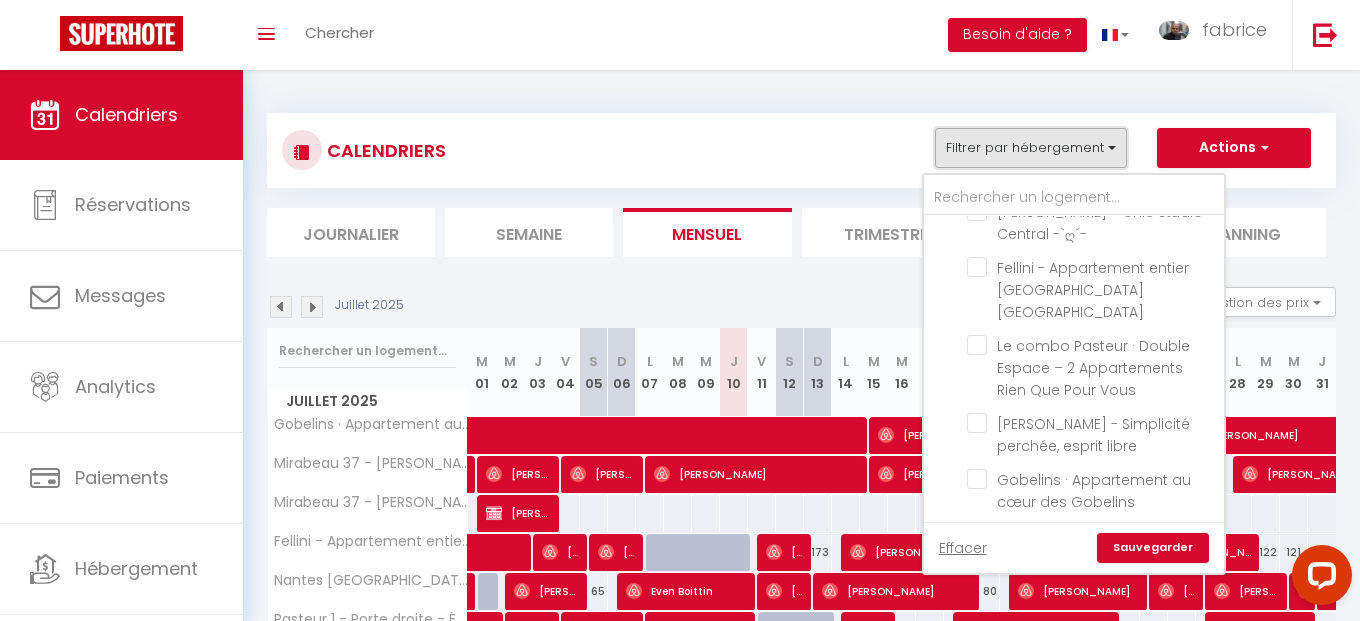 scroll, scrollTop: 720, scrollLeft: 0, axis: vertical 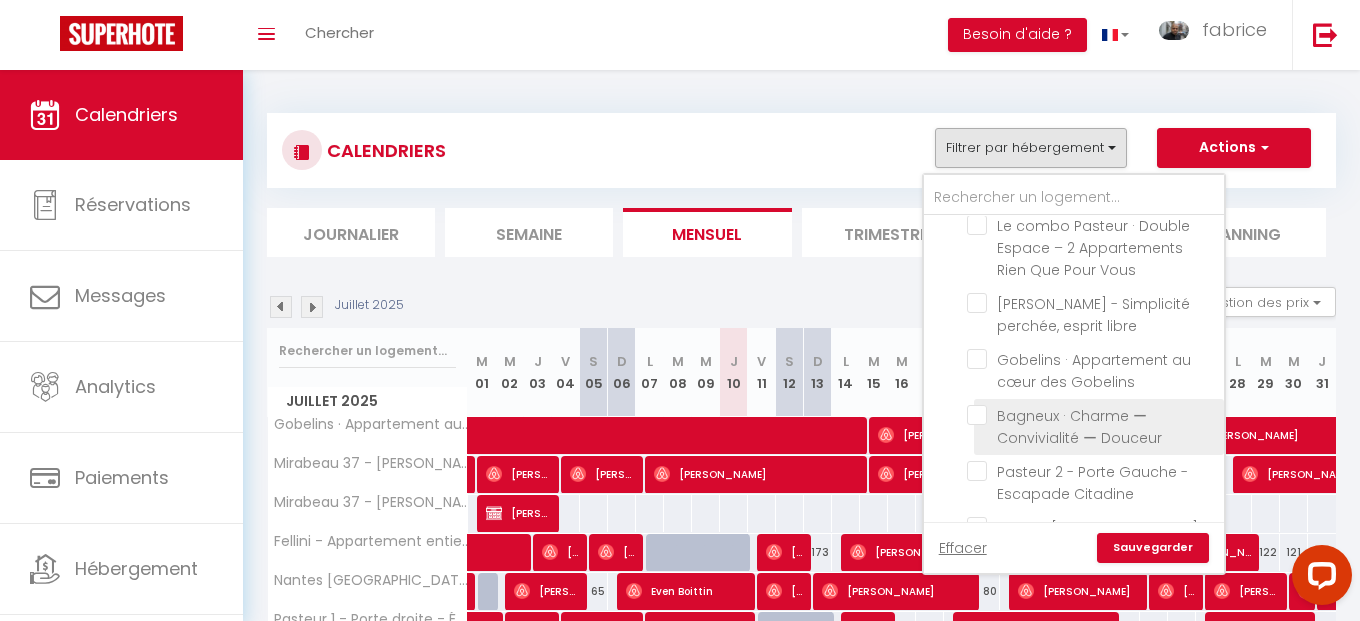 click on "Bagneux · Charme ー Convivialité ー Douceur" at bounding box center [1092, 415] 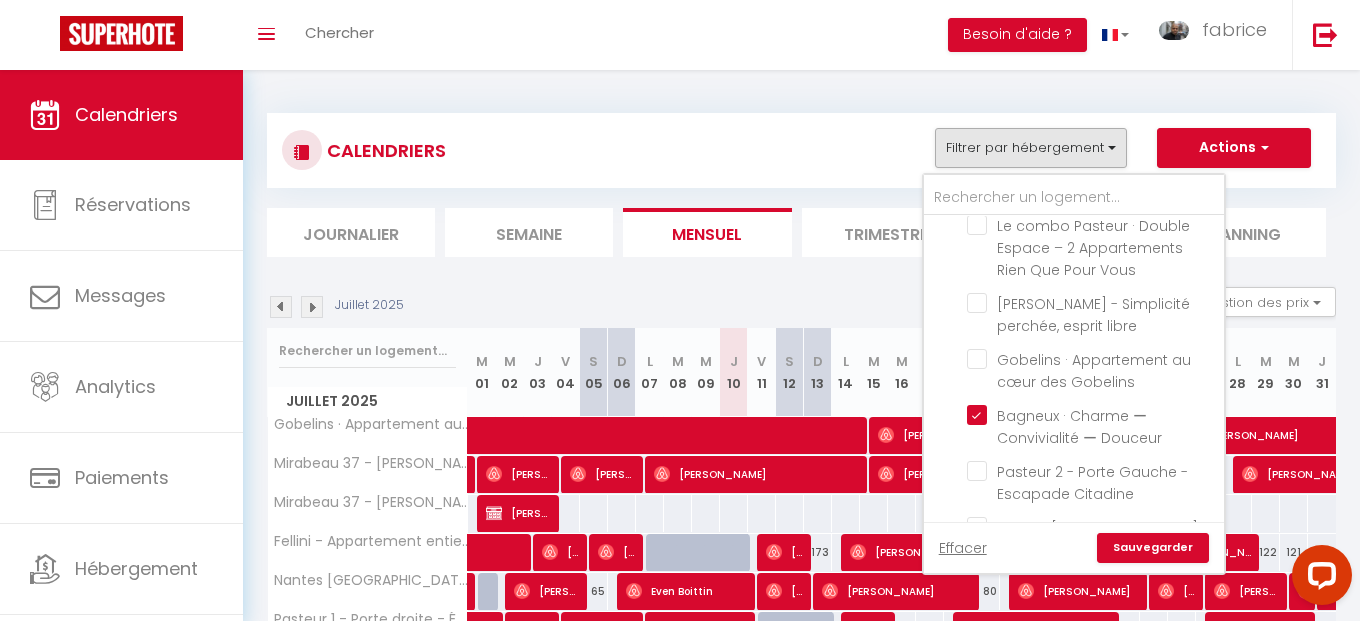 checkbox on "false" 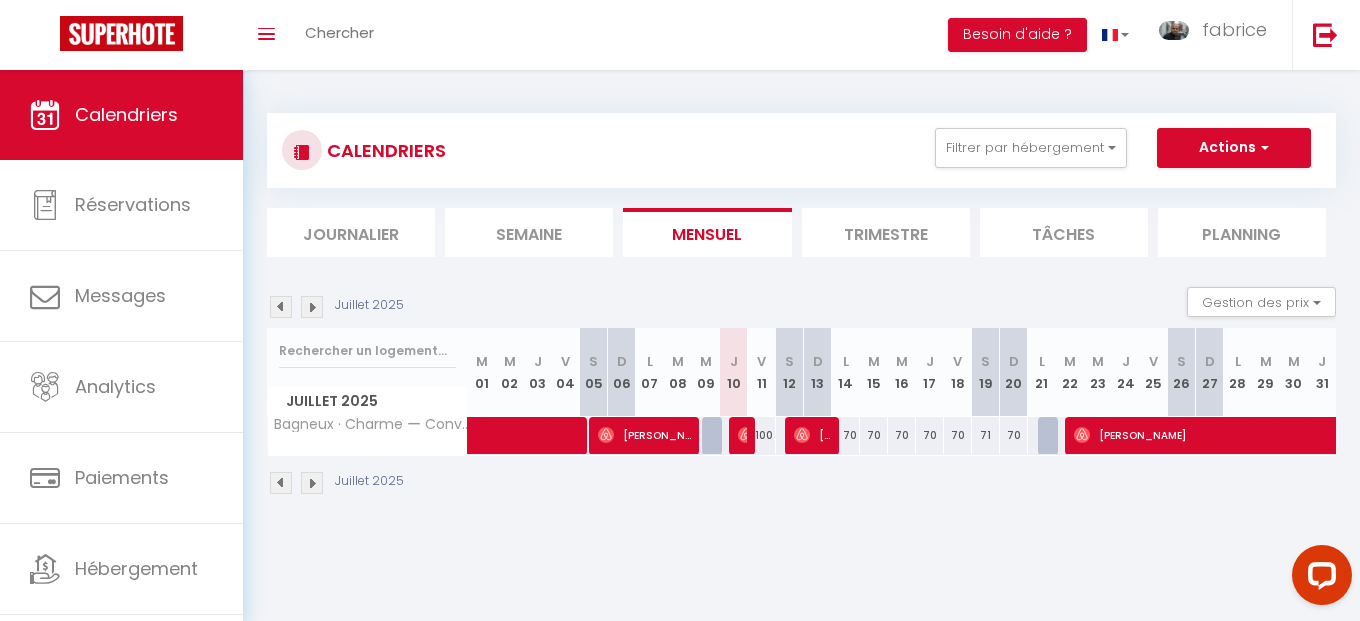 click on "Planning" at bounding box center [1242, 232] 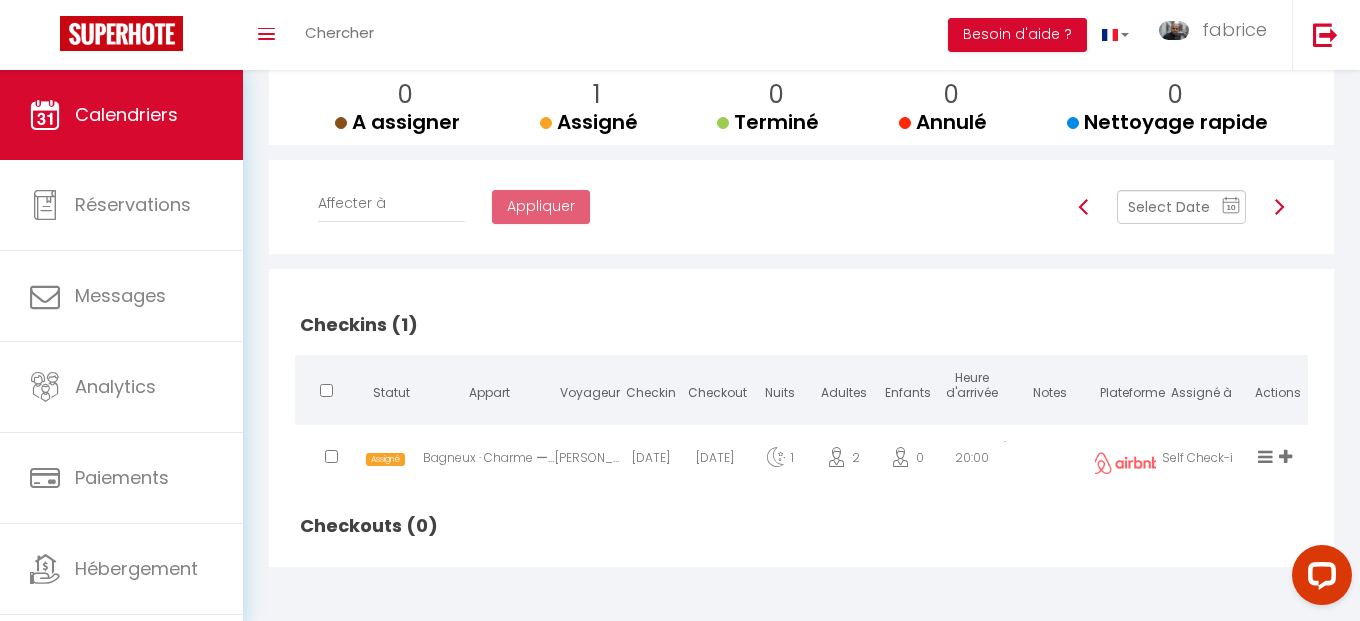 scroll, scrollTop: 0, scrollLeft: 0, axis: both 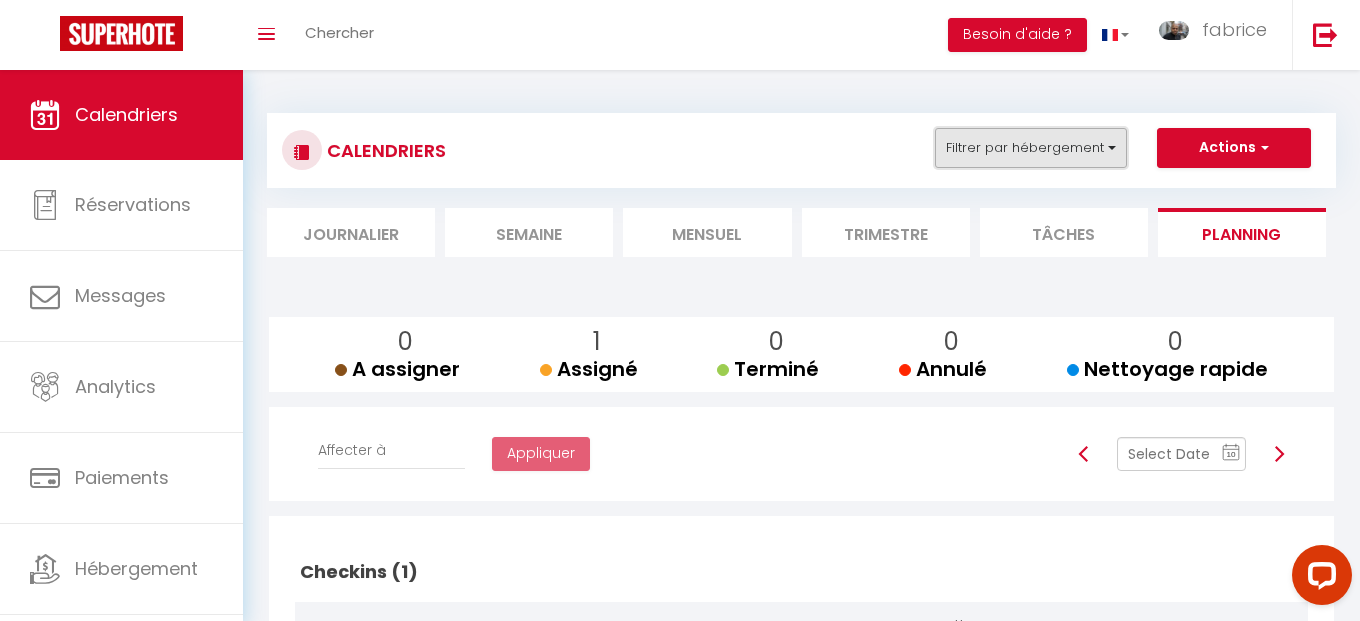 click on "Filtrer par hébergement" at bounding box center [1031, 148] 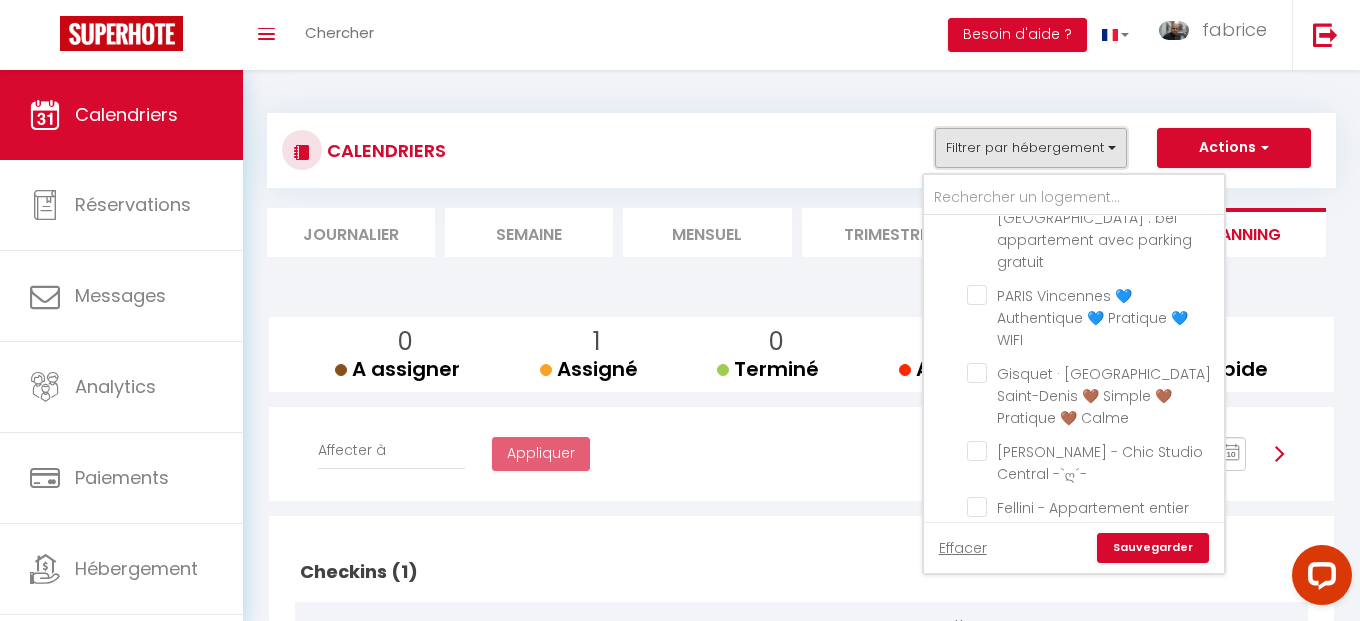 scroll, scrollTop: 0, scrollLeft: 0, axis: both 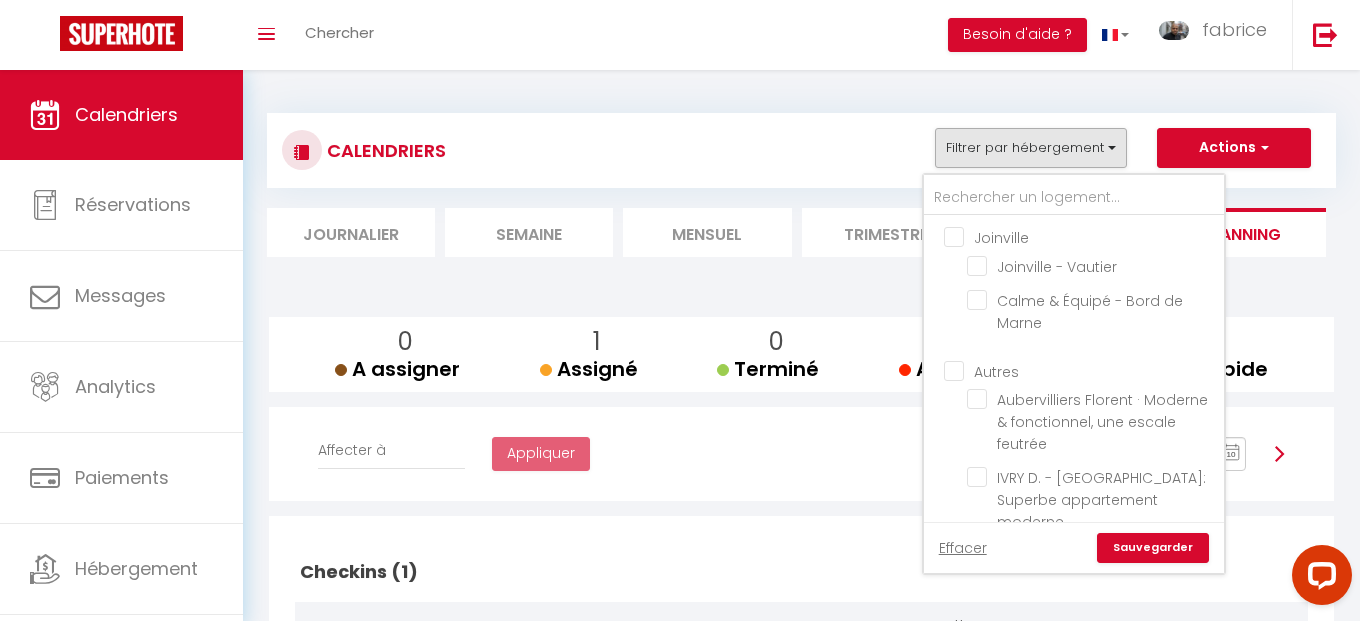 click on "Joinville" at bounding box center [1094, 236] 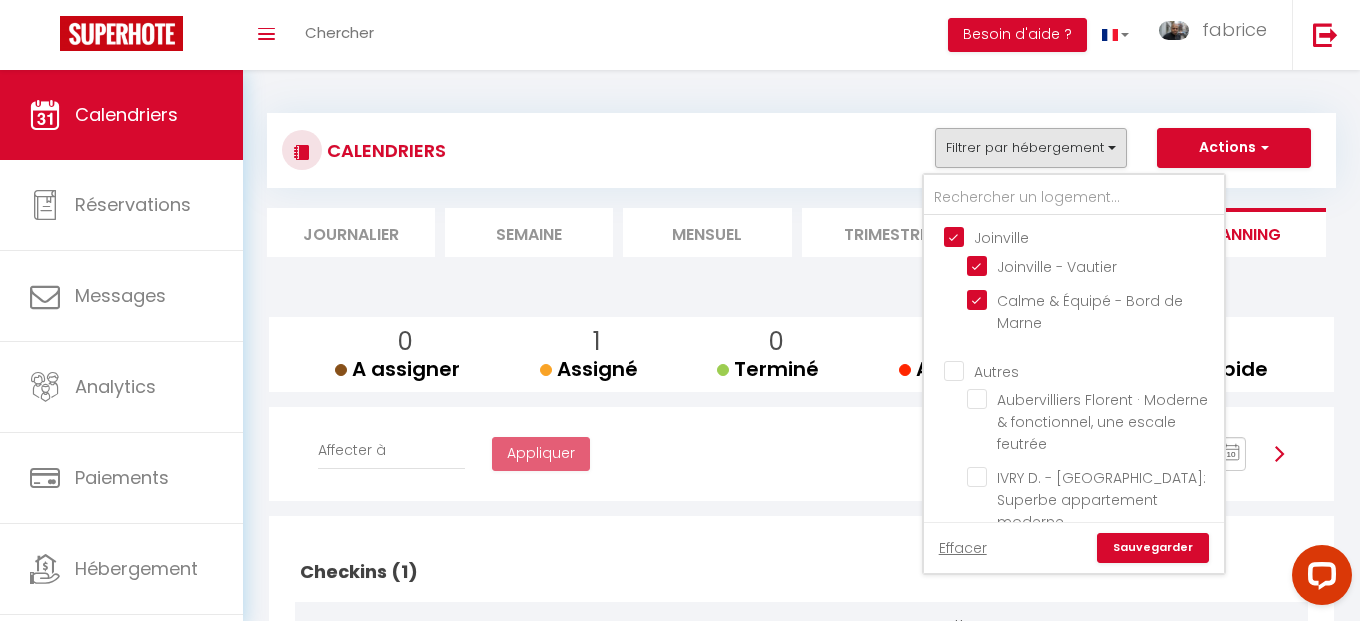 checkbox on "true" 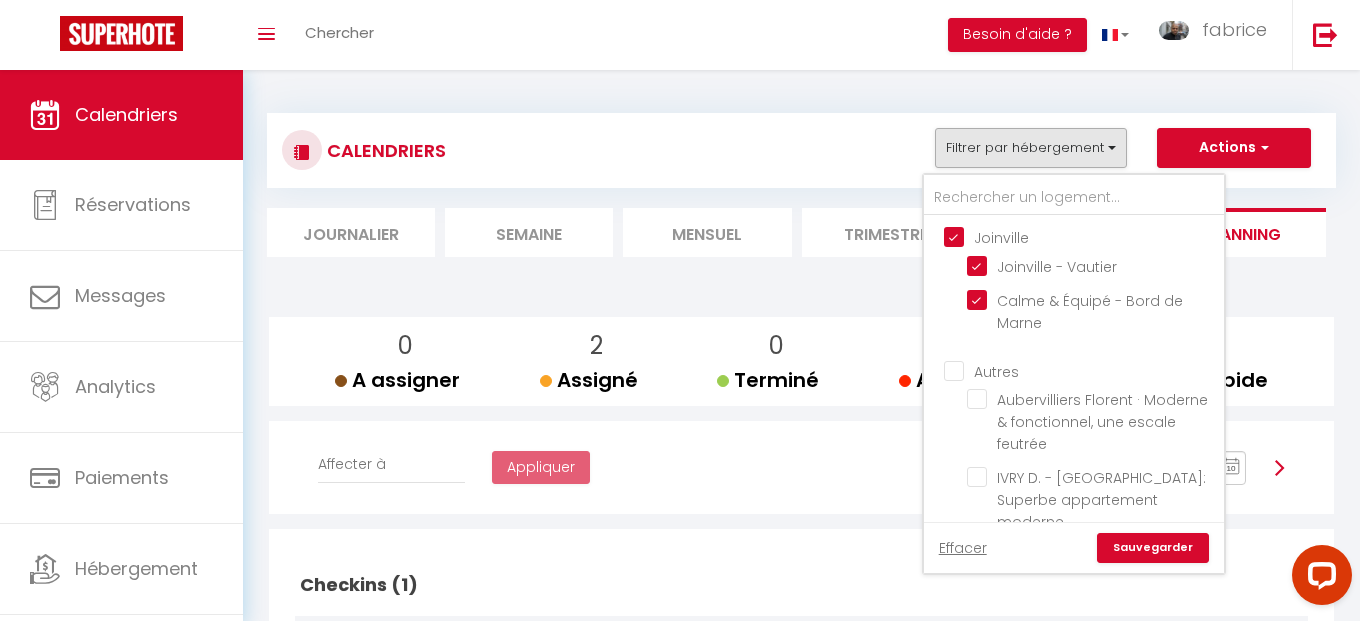 click on "Autres       Aubervilliers Florent · Moderne & fonctionnel, une escale feutrée     IVRY D. - [GEOGRAPHIC_DATA]: Superbe appartement moderne     [PERSON_NAME] · [GEOGRAPHIC_DATA] : bel appartement avec parking gratuit     [GEOGRAPHIC_DATA] Vincennes 💙 Authentique 💙 Pratique 💙 WIFI     Gisquet · [GEOGRAPHIC_DATA] [GEOGRAPHIC_DATA] 🤎 Simple 🤎 Pratique 🤎 Calme     [PERSON_NAME] - Chic  Studio  Central  -`ღ´-     Fellini - Appartement entier [GEOGRAPHIC_DATA] Saint Denis     Le combo Pasteur · Double Espace – 2 Appartements Rien Que Pour Vous     [PERSON_NAME] - Simplicité perchée, esprit libre     Gobelins · Appartement au cœur des Gobelins     Bagneux · Charme ー Convivialité ー Douceur     Pasteur 2 - Porte Gauche - Escapade Citadine     [GEOGRAPHIC_DATA] [GEOGRAPHIC_DATA] - Élégance moderne, vue, parking     Charonne · Bail mobilité : L'écrin [PERSON_NAME] 5 - Élégant et pratique : votre séjour parfait     130 Casanova · Une bulle paisible aux portes de la capitale     [GEOGRAPHIC_DATA] · Reflet avec Vue Panoramique" at bounding box center (1074, 1097) 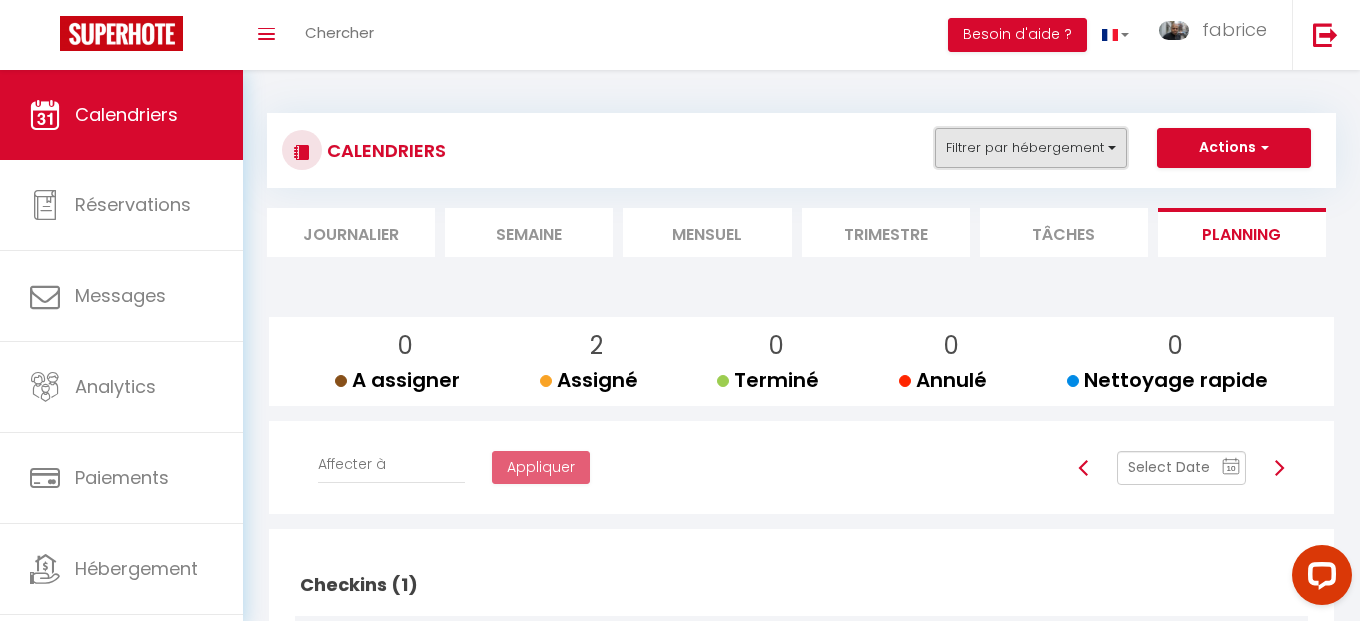 click on "Filtrer par hébergement" at bounding box center [1031, 148] 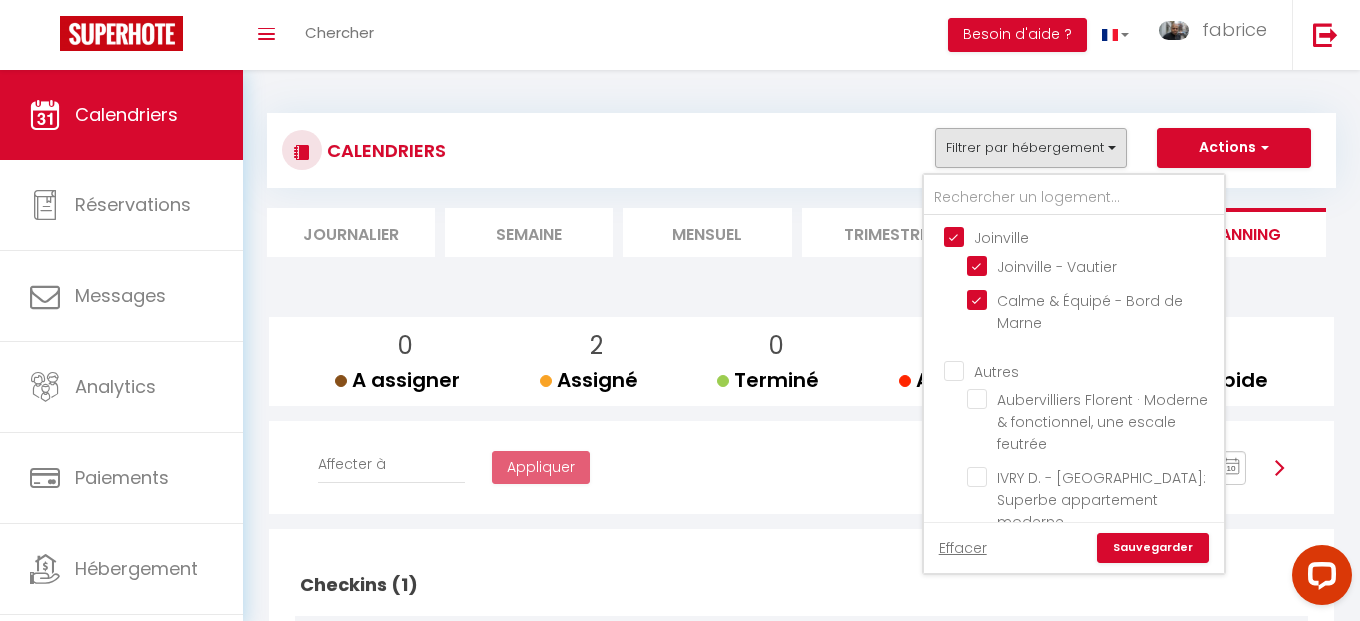 click on "Sauvegarder" at bounding box center [1153, 548] 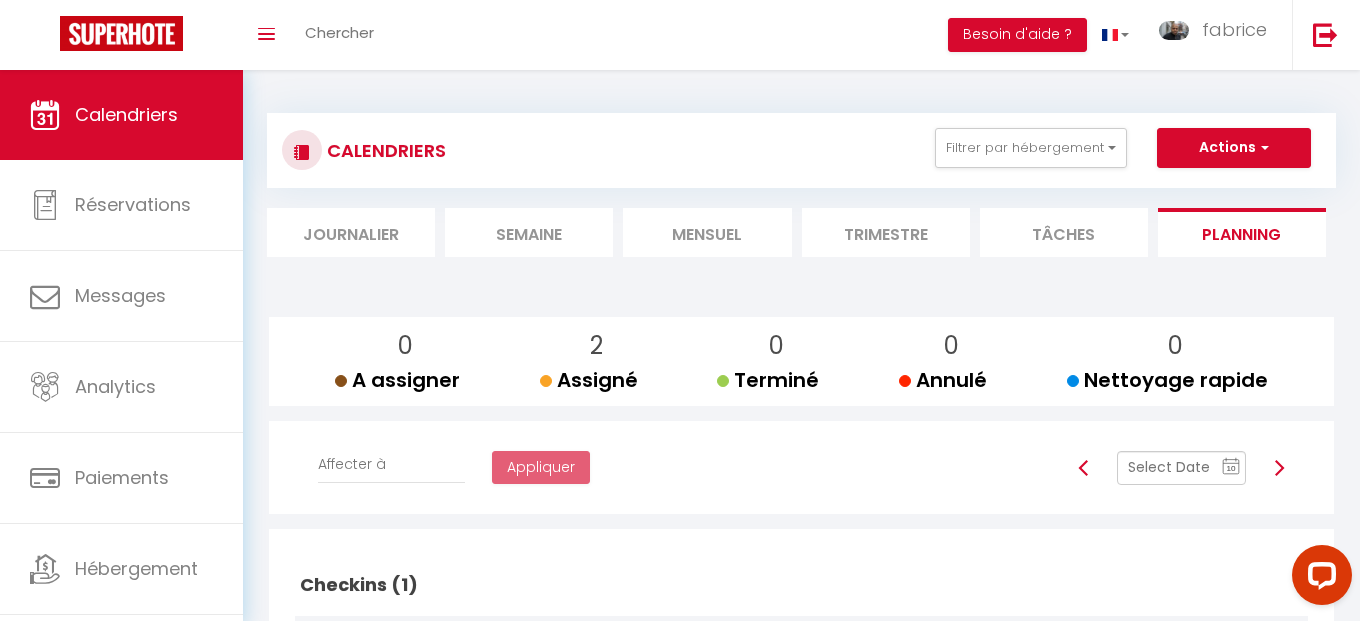 click on "Mensuel" at bounding box center (707, 232) 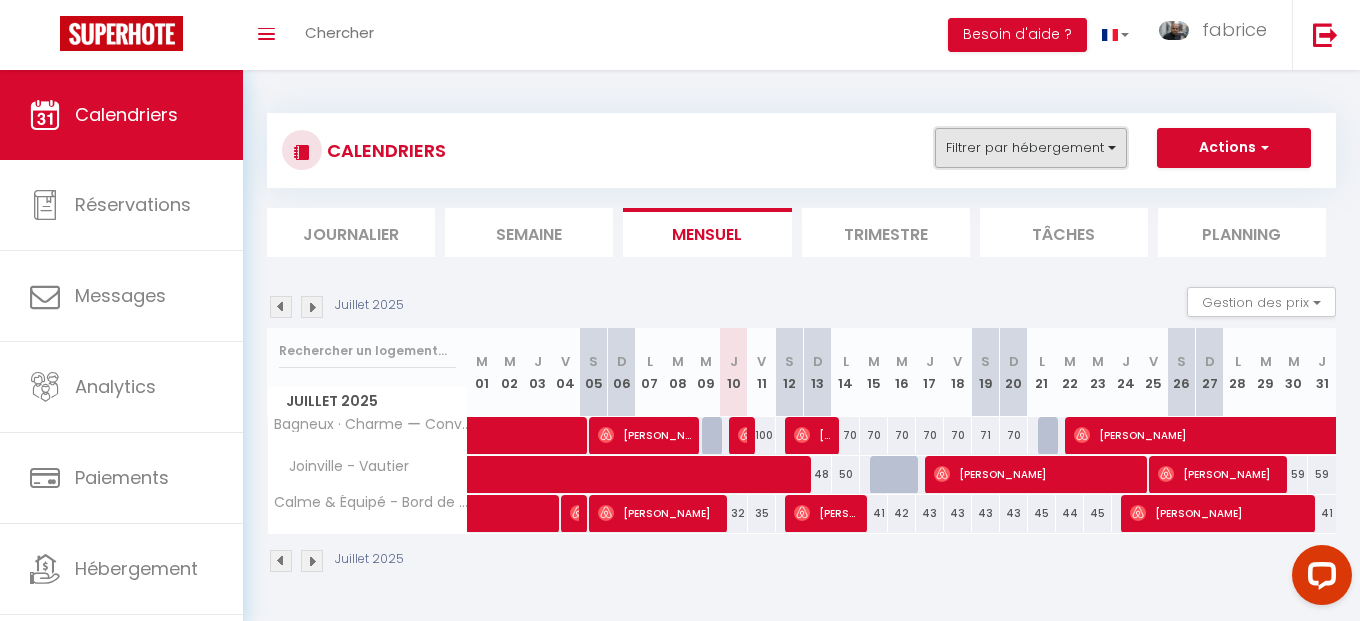 click on "Filtrer par hébergement" at bounding box center (1031, 148) 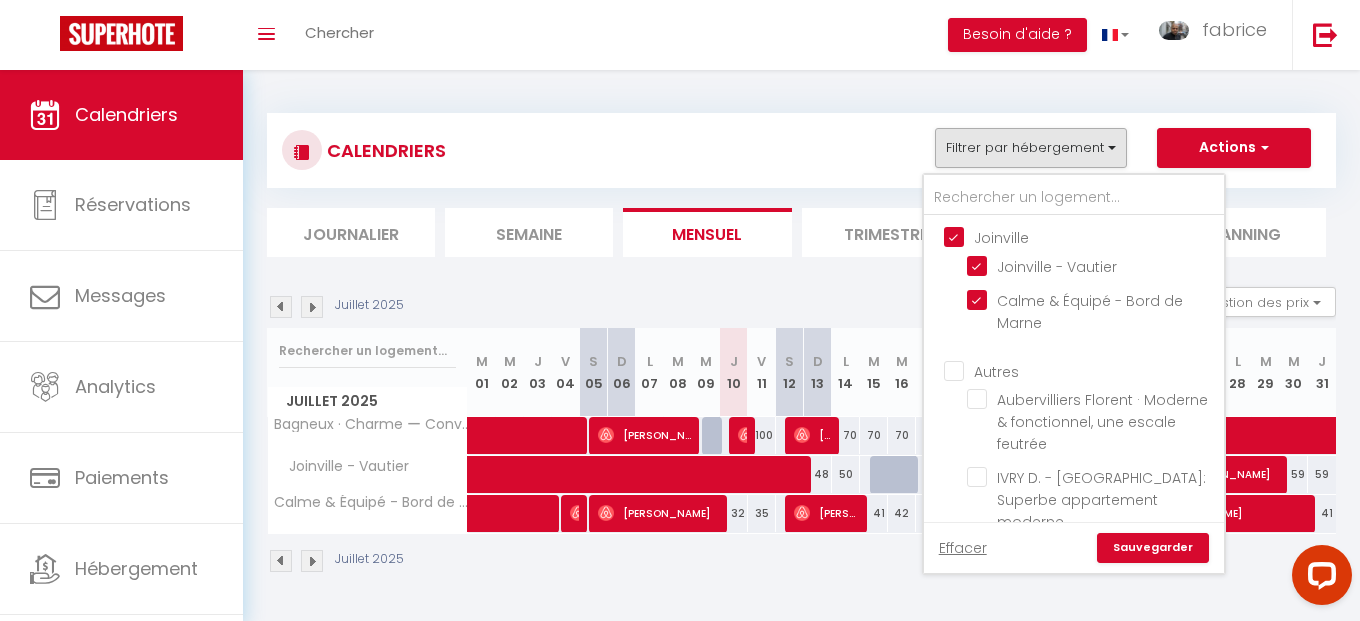 click on "Joinville" at bounding box center [1094, 236] 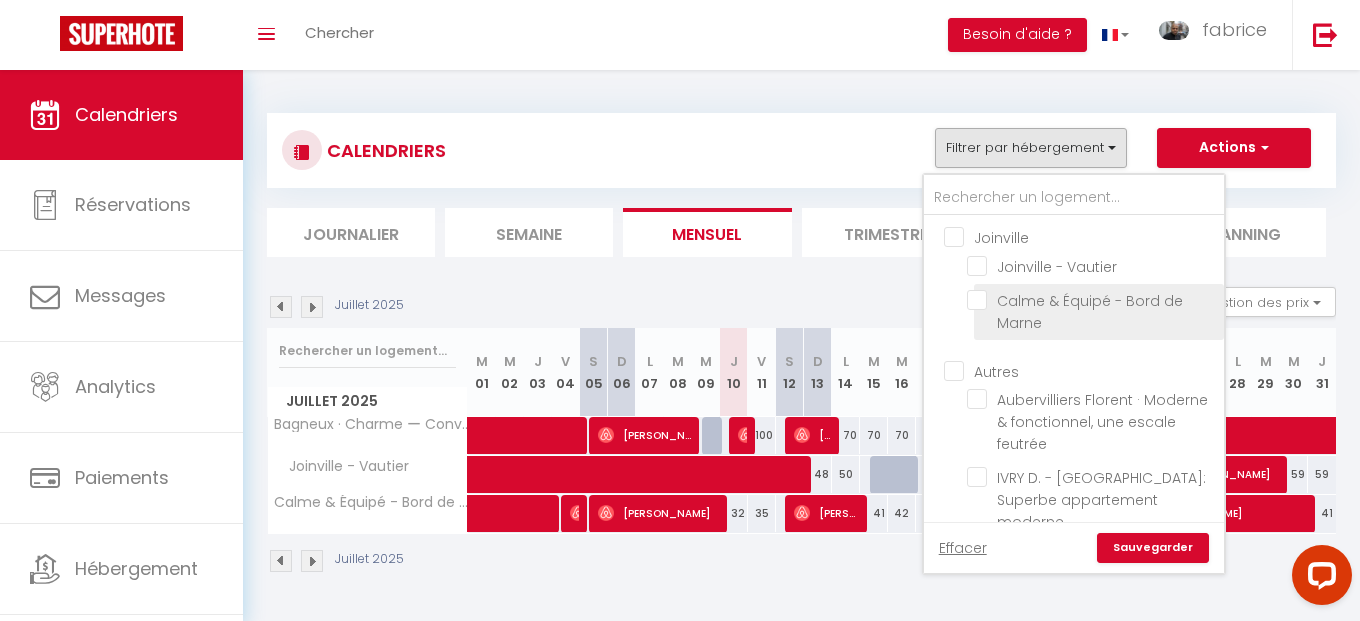 checkbox on "false" 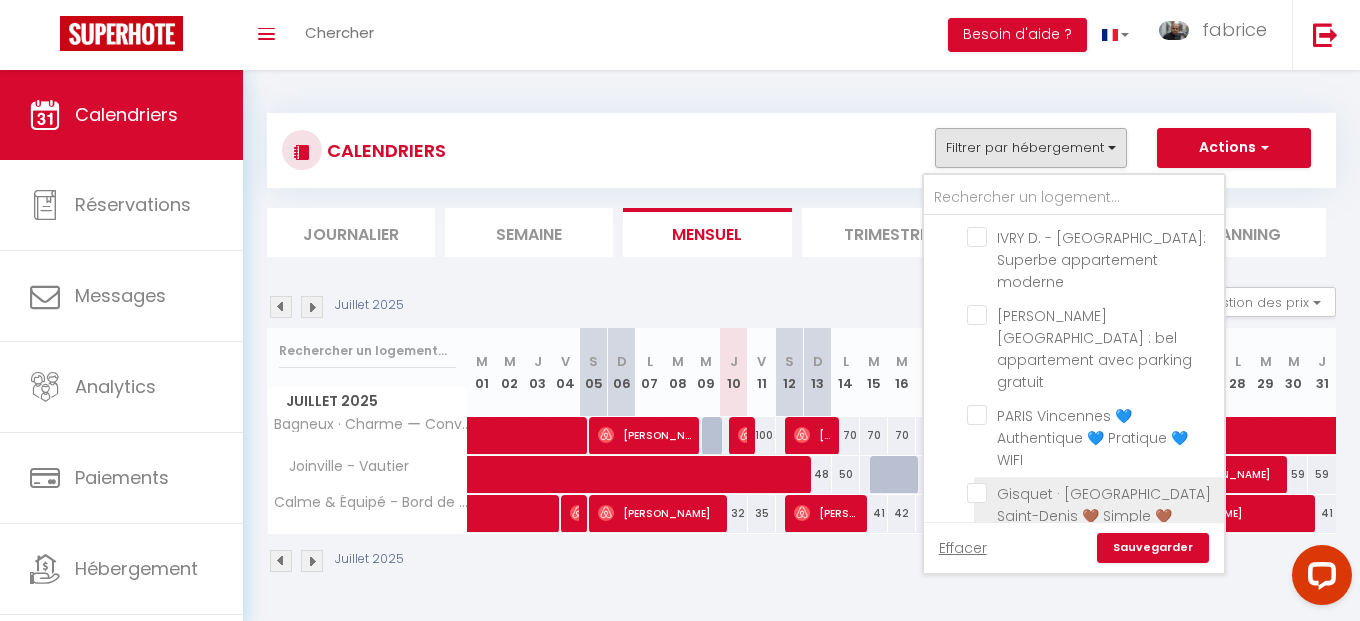scroll, scrollTop: 360, scrollLeft: 0, axis: vertical 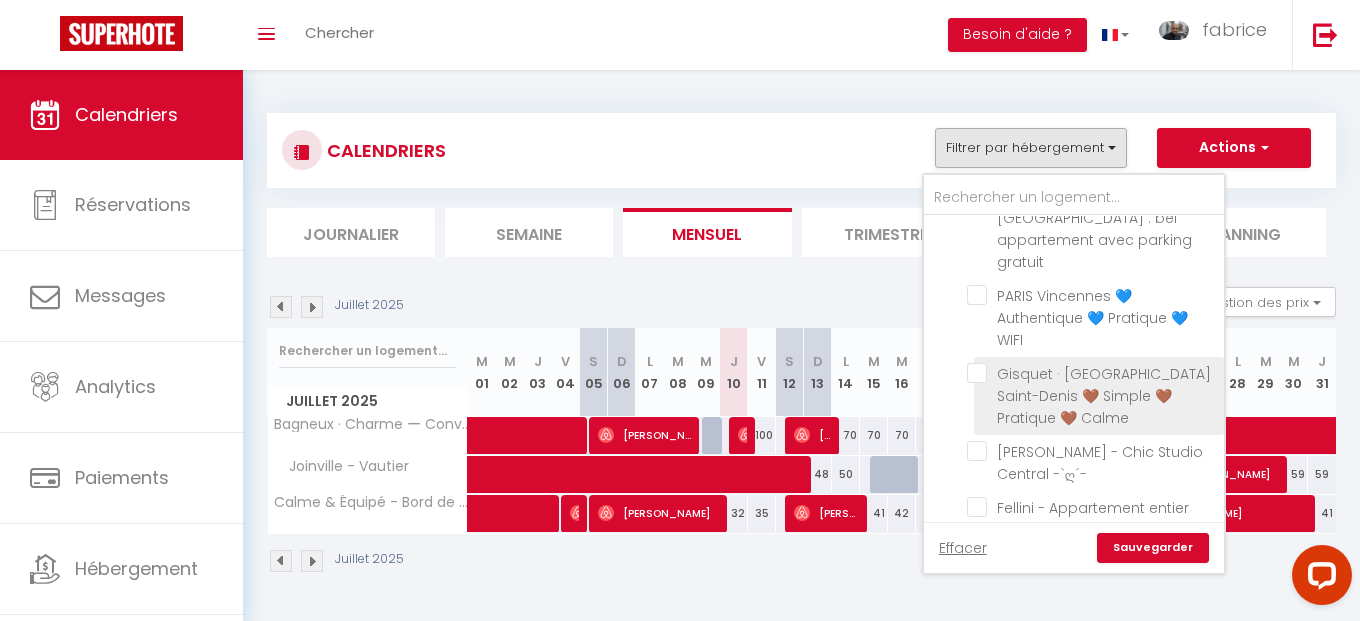 click on "Gisquet · [GEOGRAPHIC_DATA] Saint-Denis 🤎 Simple 🤎 Pratique 🤎 Calme" at bounding box center [1092, 373] 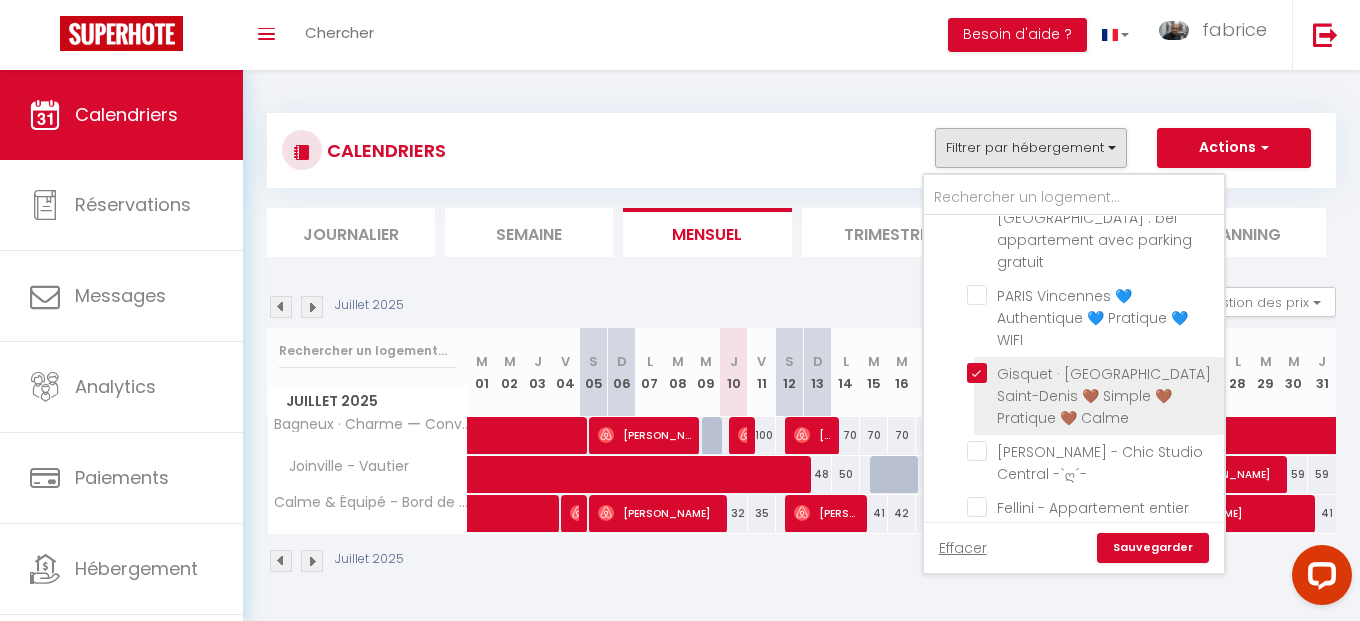 checkbox on "false" 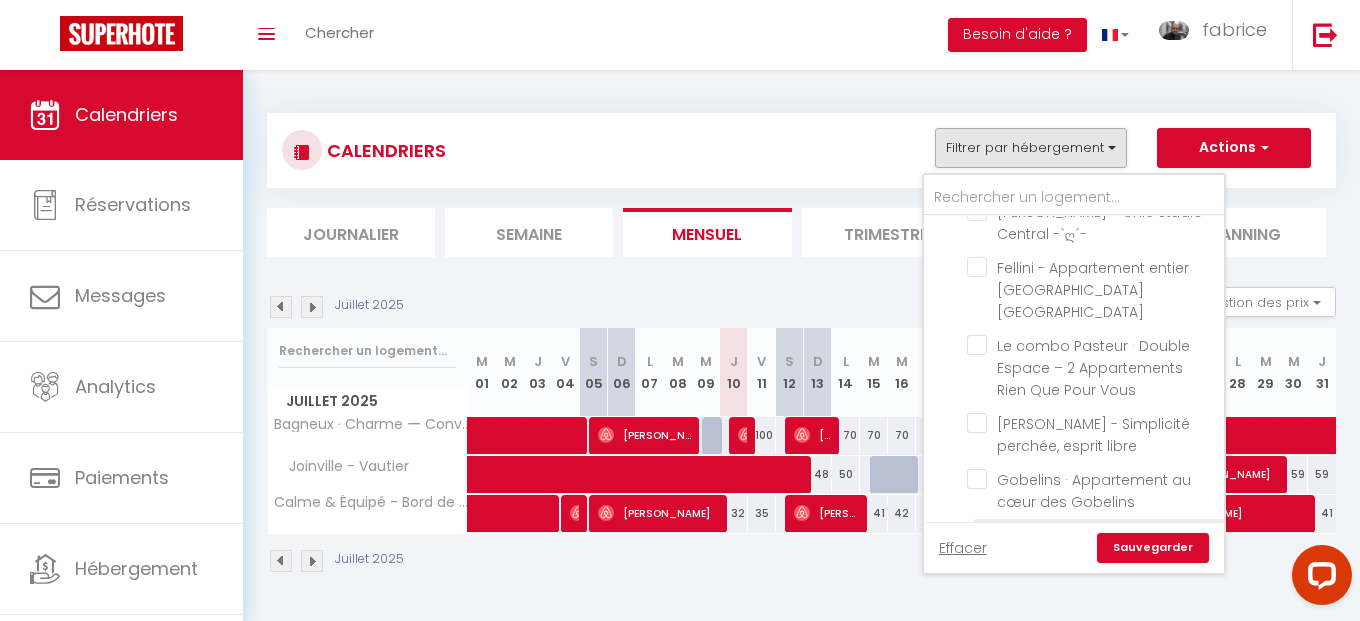 scroll, scrollTop: 720, scrollLeft: 0, axis: vertical 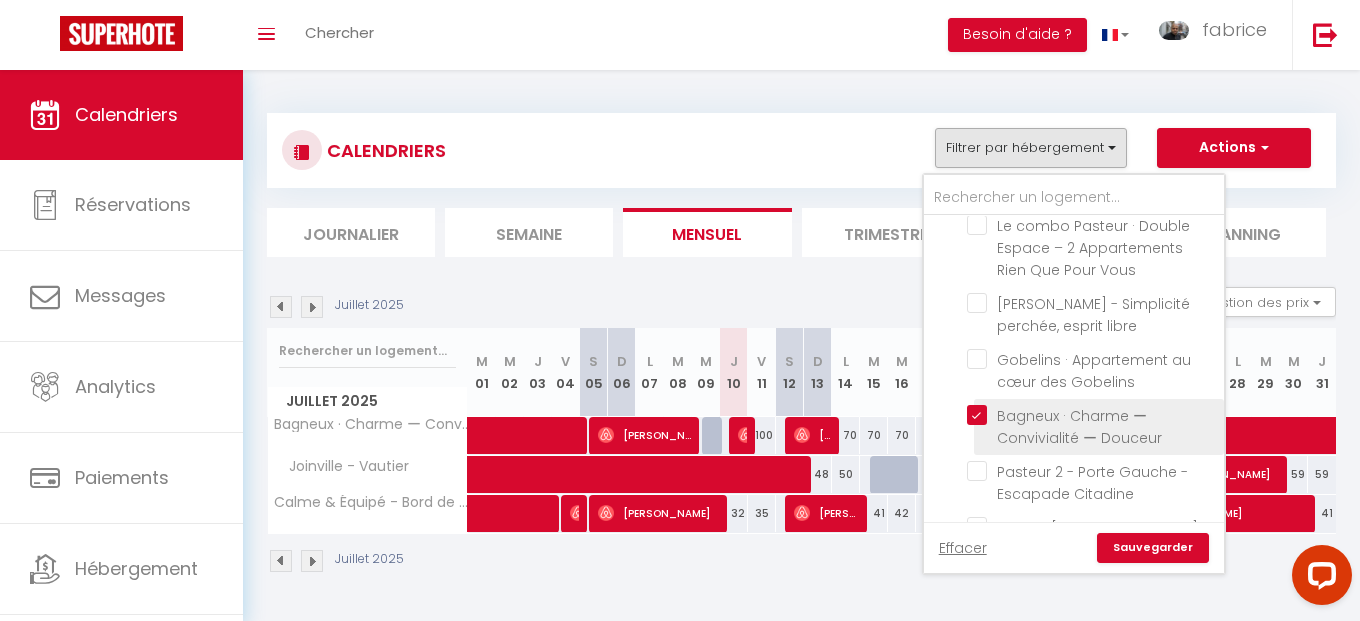 click on "Bagneux · Charme ー Convivialité ー Douceur" at bounding box center [1092, 415] 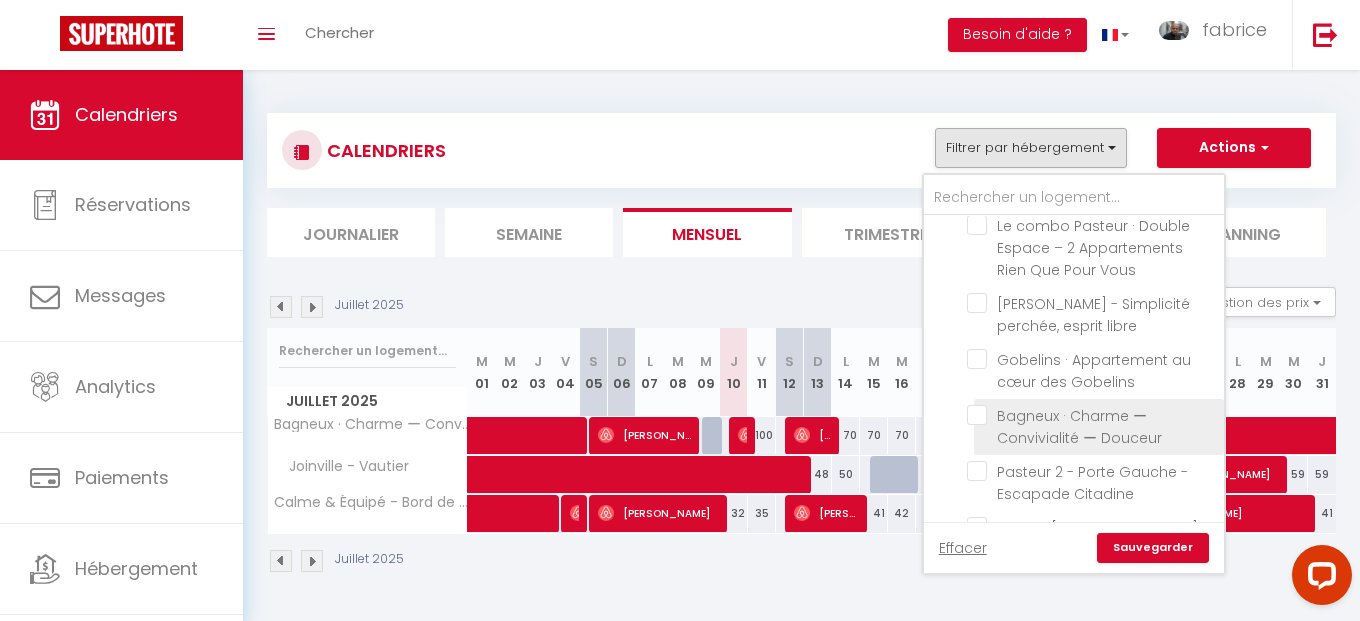 checkbox on "false" 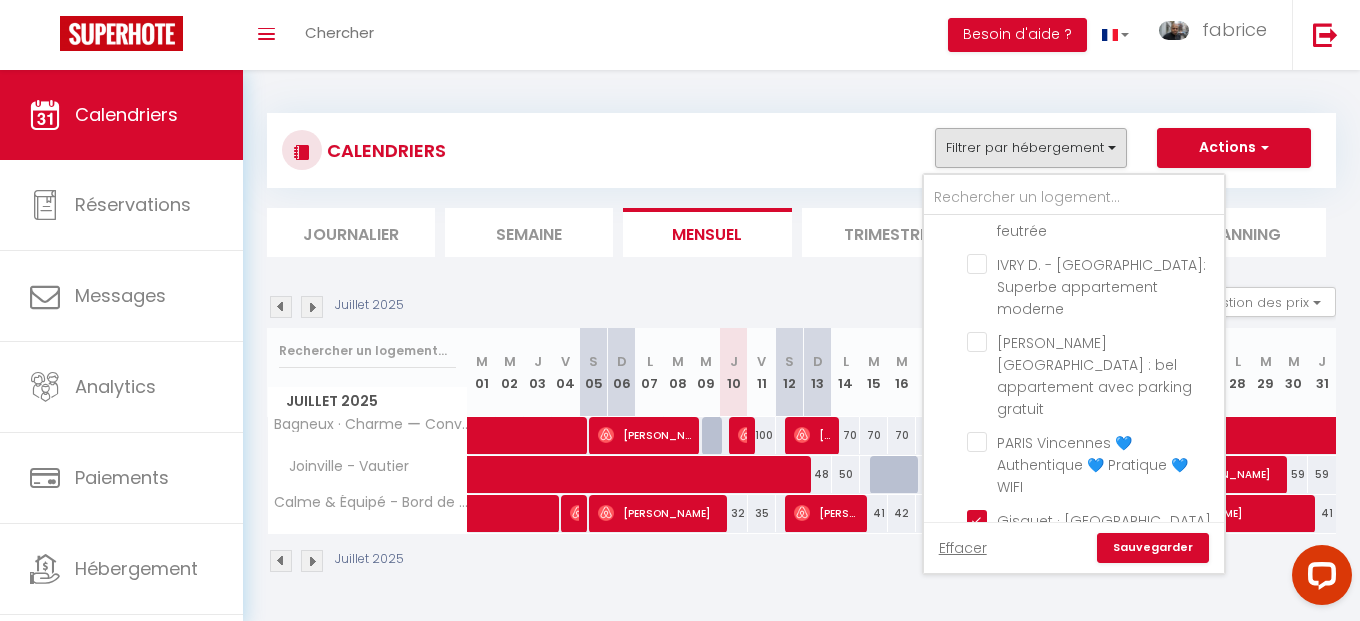 scroll, scrollTop: 240, scrollLeft: 0, axis: vertical 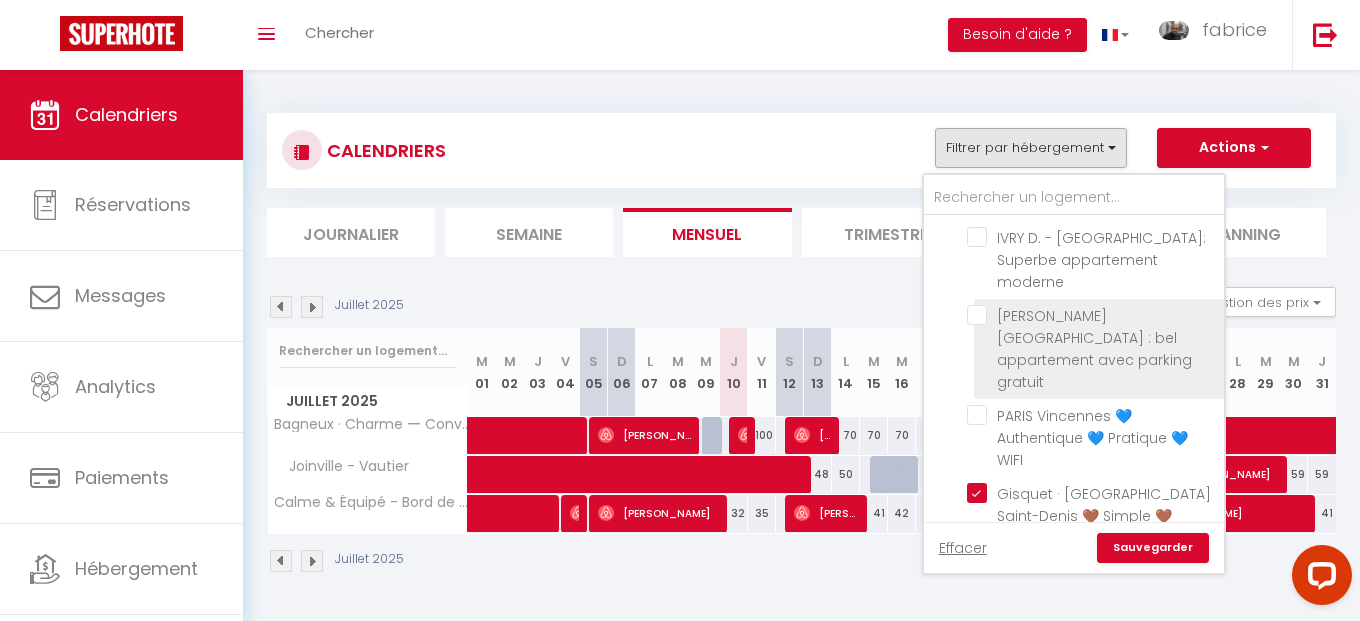click on "[PERSON_NAME][GEOGRAPHIC_DATA] : bel appartement avec parking gratuit" at bounding box center (1092, 315) 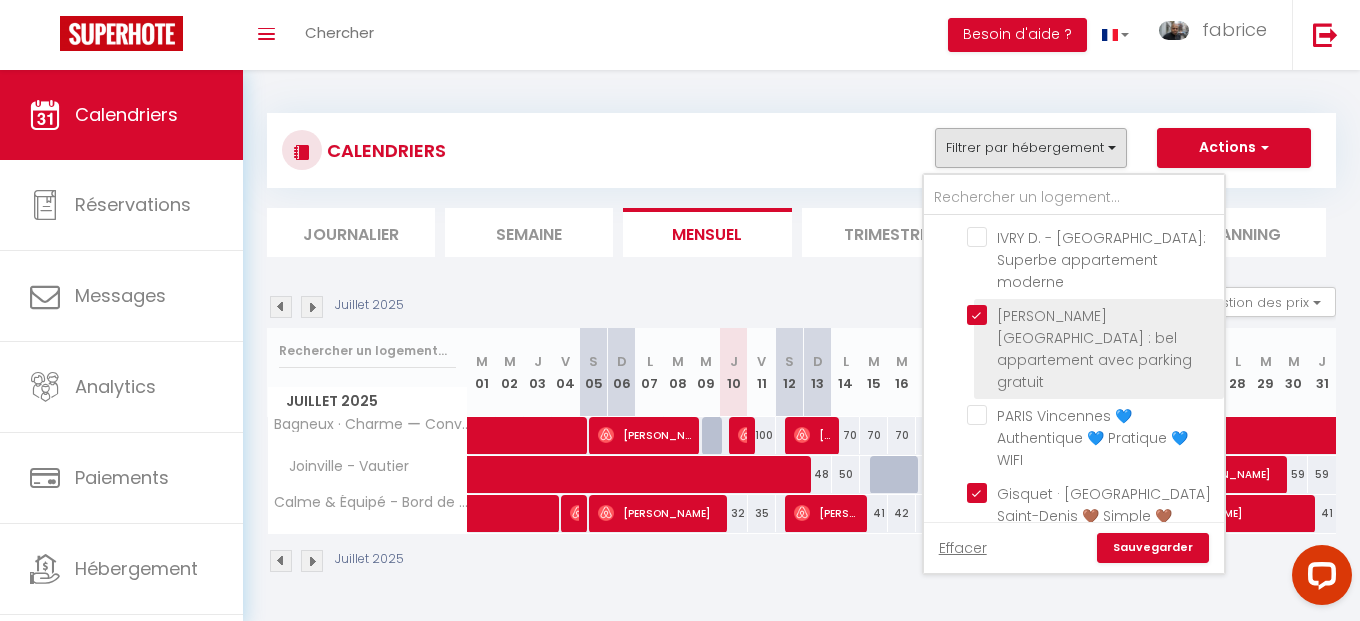 checkbox on "false" 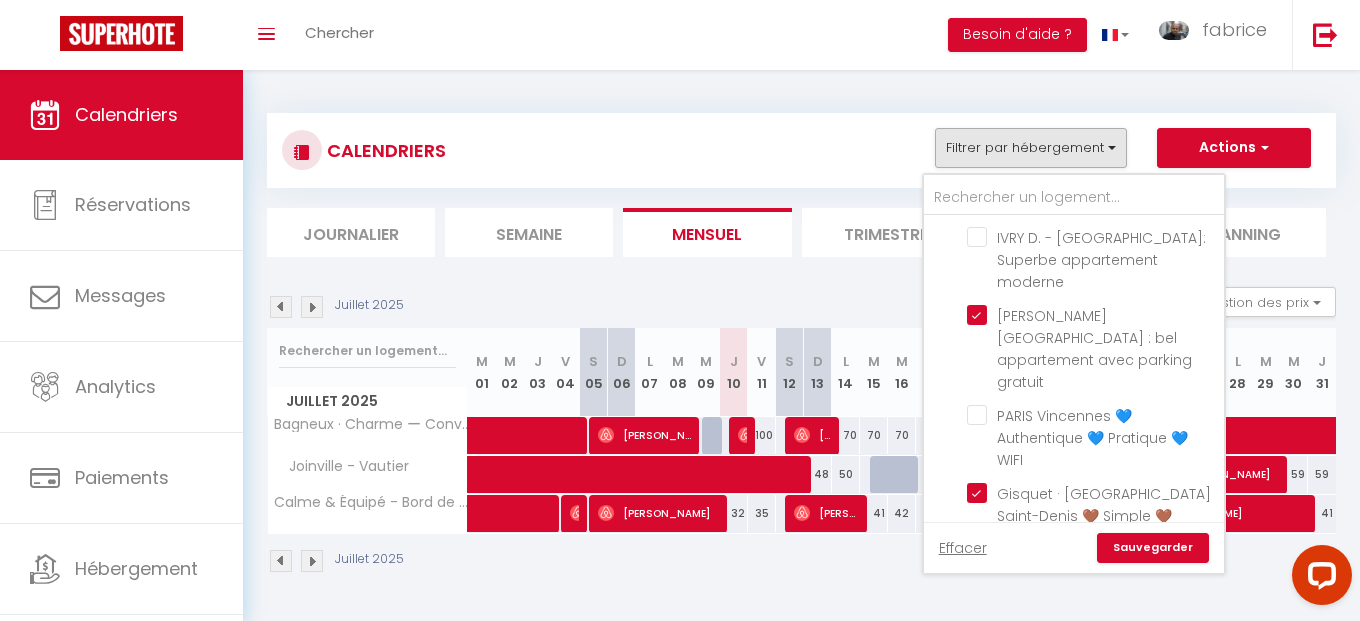 click on "Sauvegarder" at bounding box center [1153, 548] 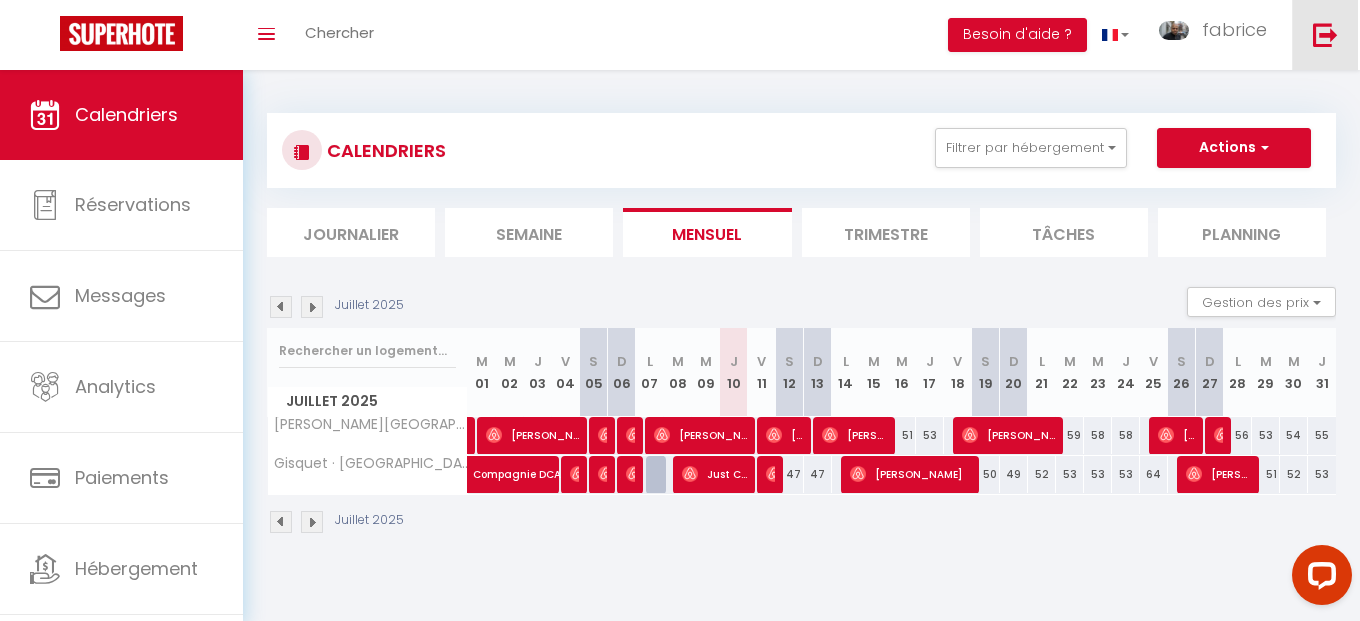 click at bounding box center (1325, 34) 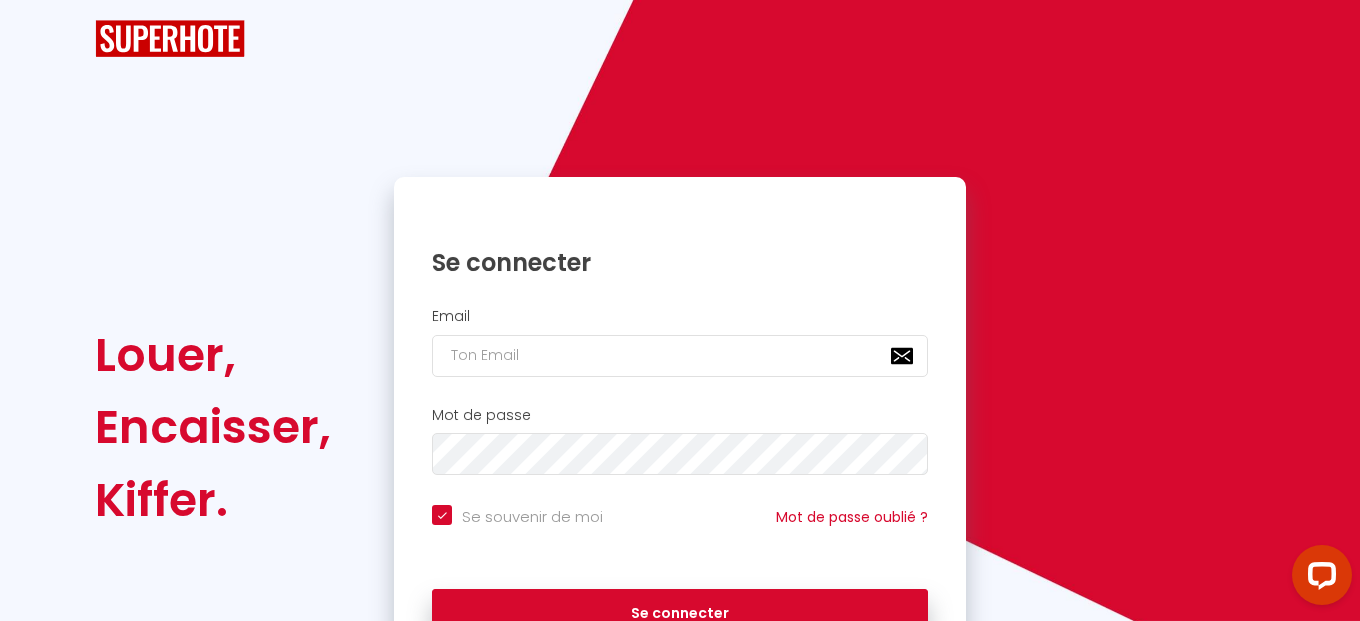 checkbox on "true" 